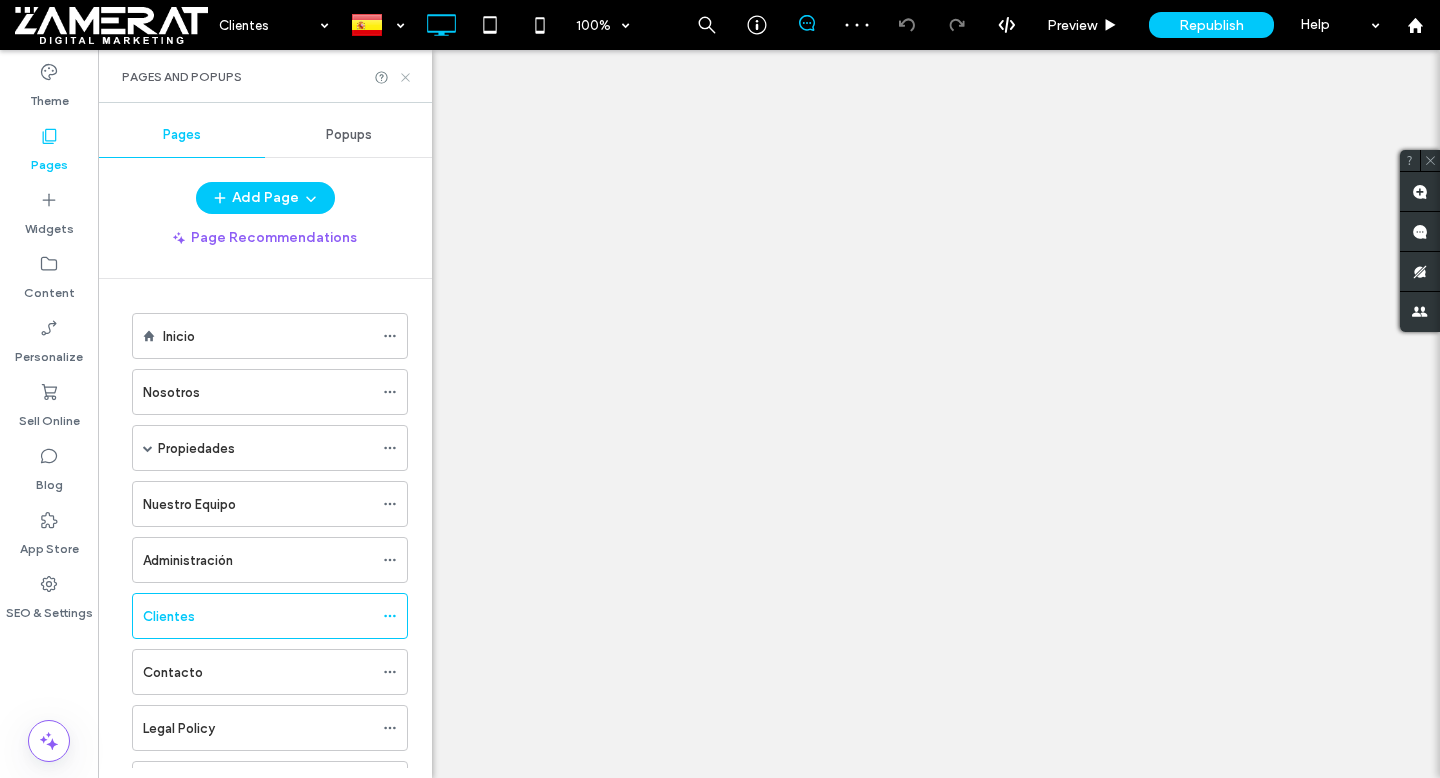 scroll, scrollTop: 0, scrollLeft: 0, axis: both 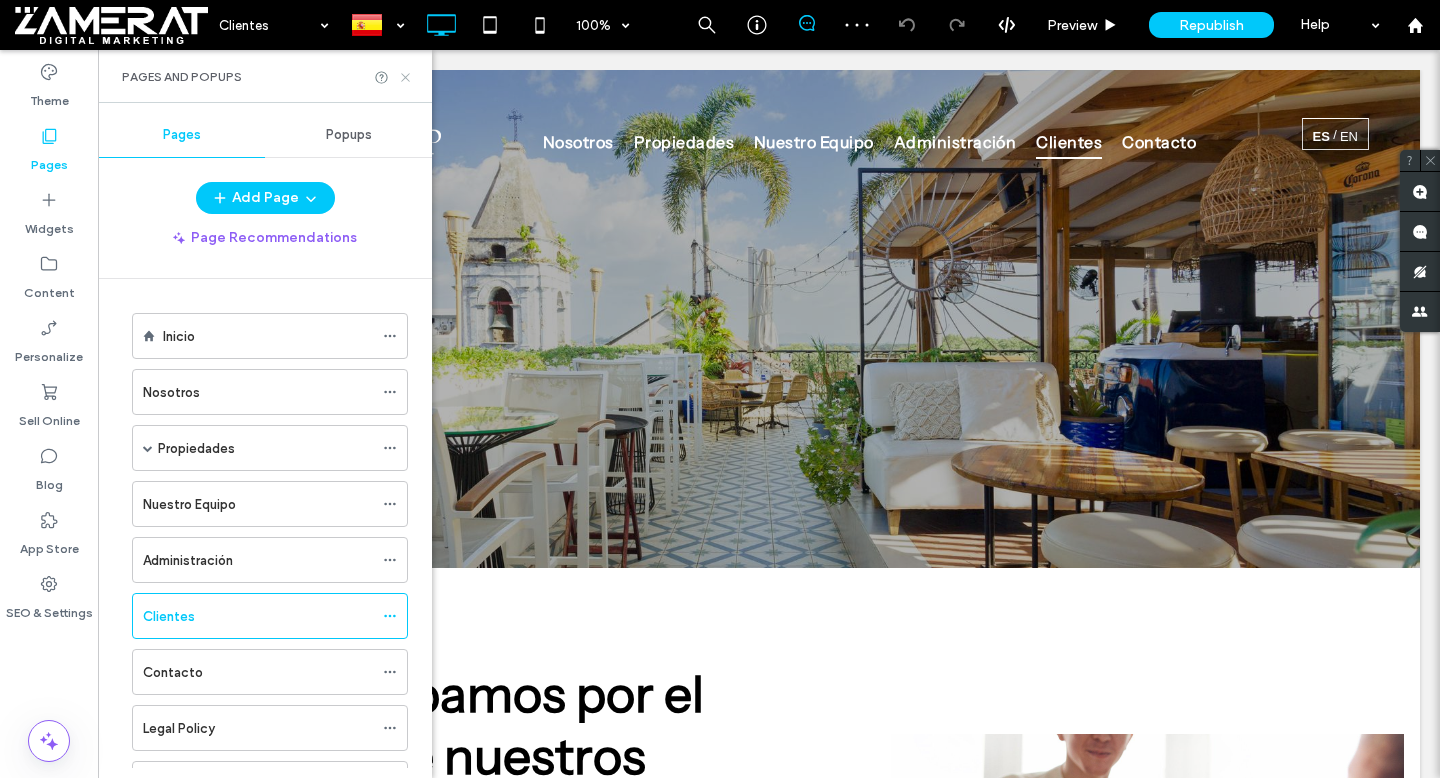 click 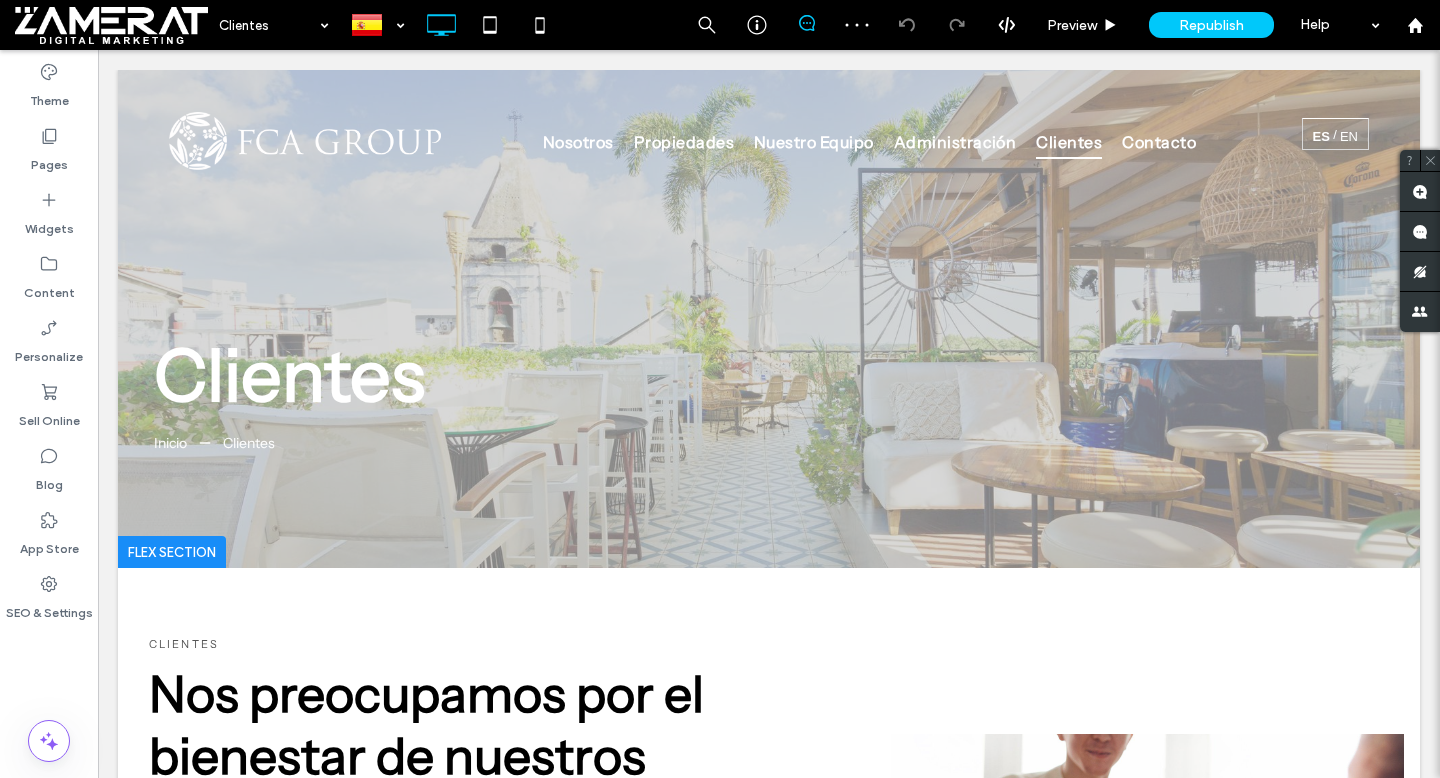 scroll, scrollTop: 0, scrollLeft: 0, axis: both 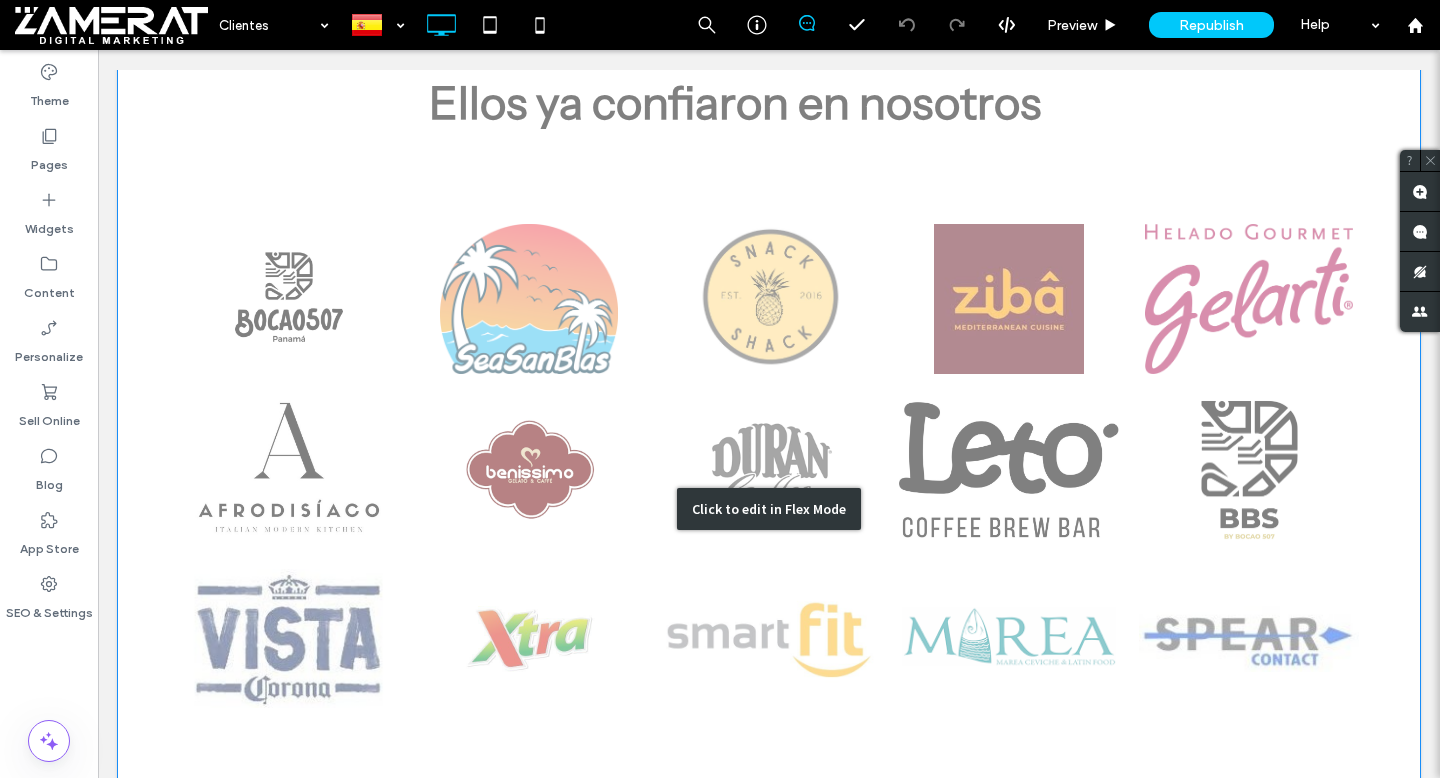 click on "Click to edit in Flex Mode" at bounding box center (769, 509) 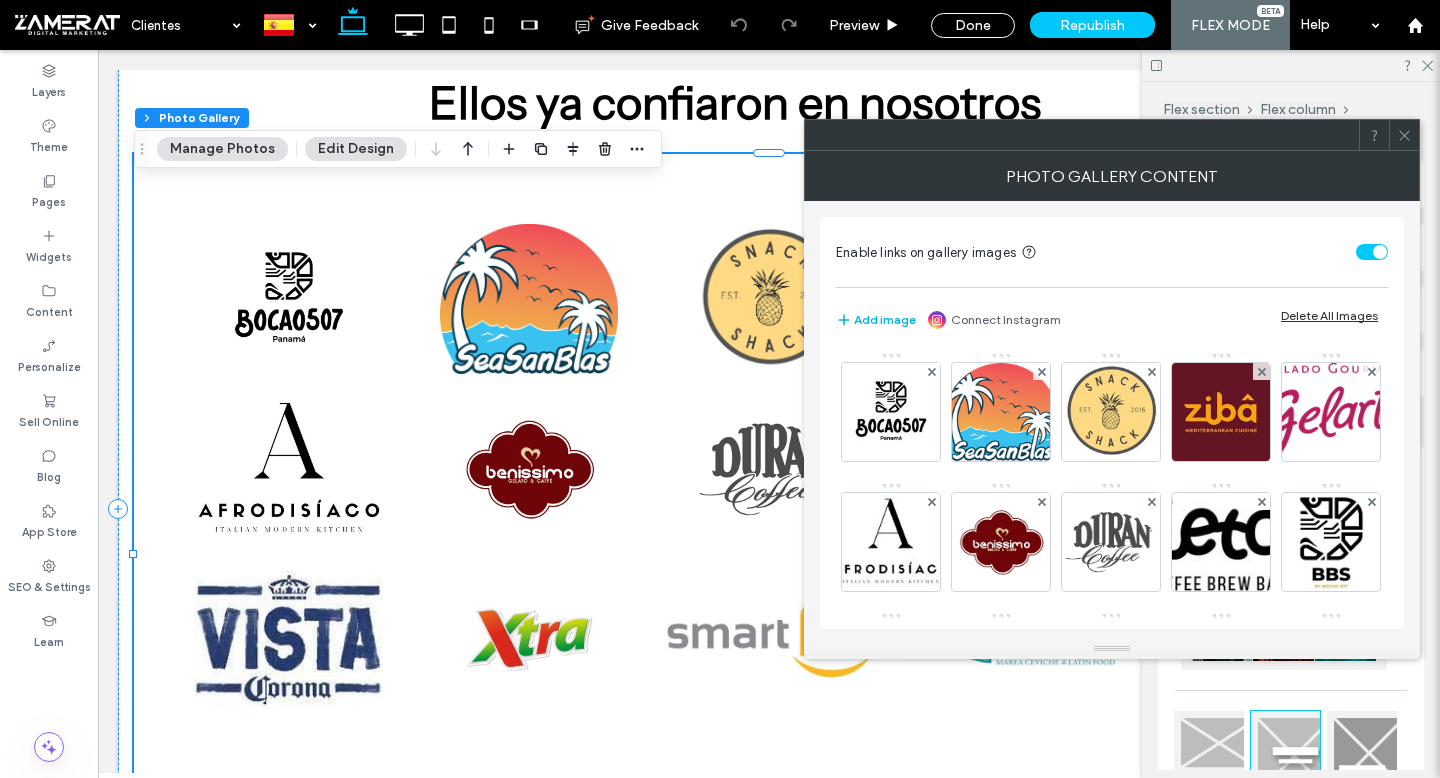 click on "Add image" at bounding box center (876, 320) 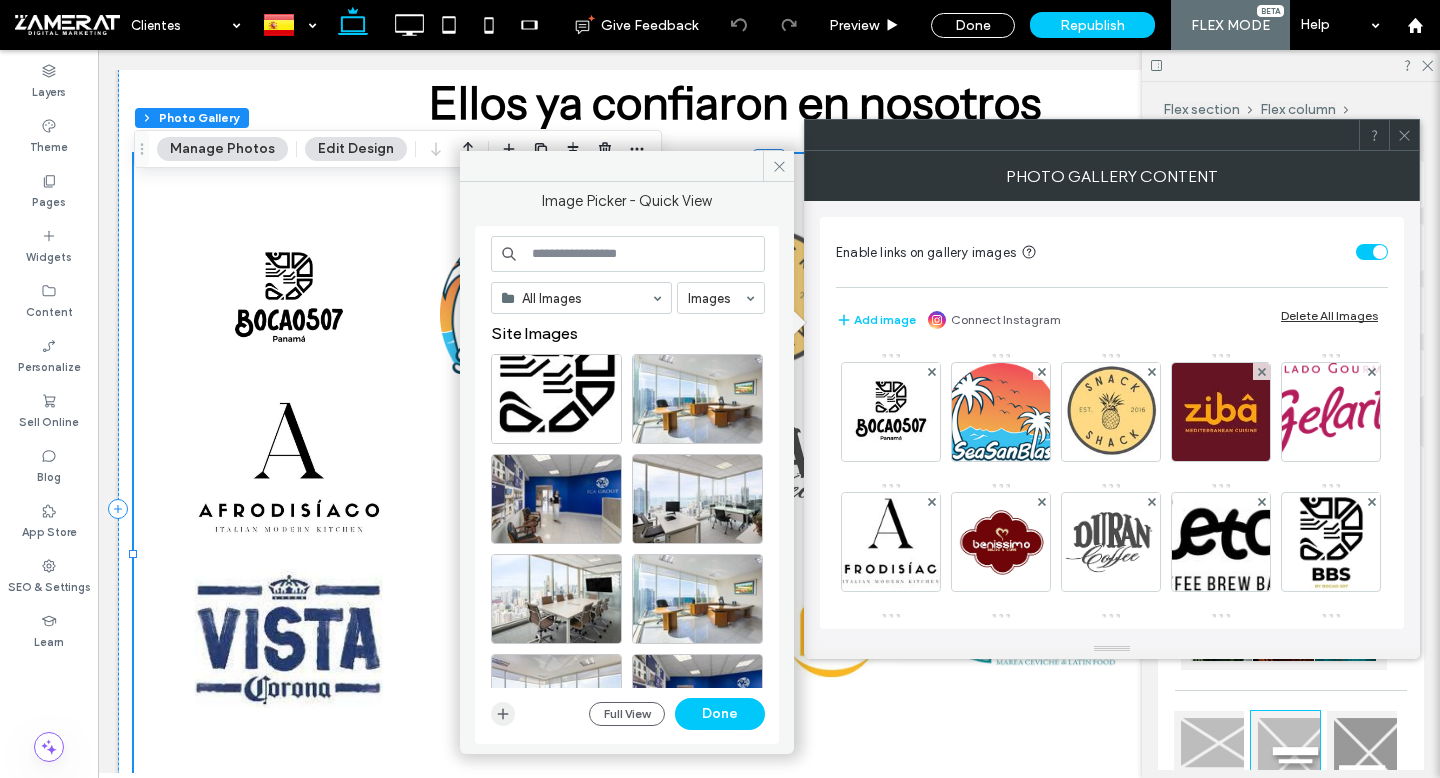click 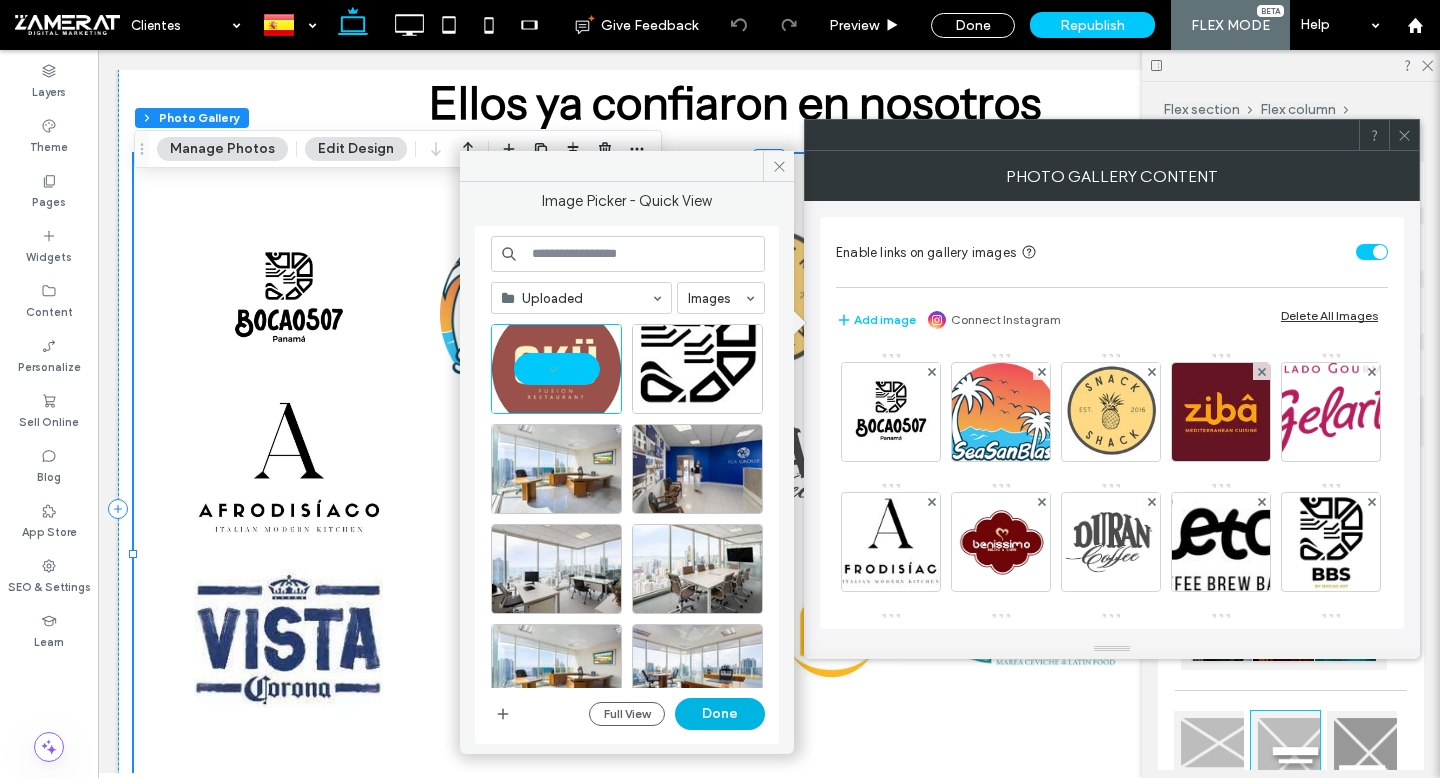 click on "Done" at bounding box center (720, 714) 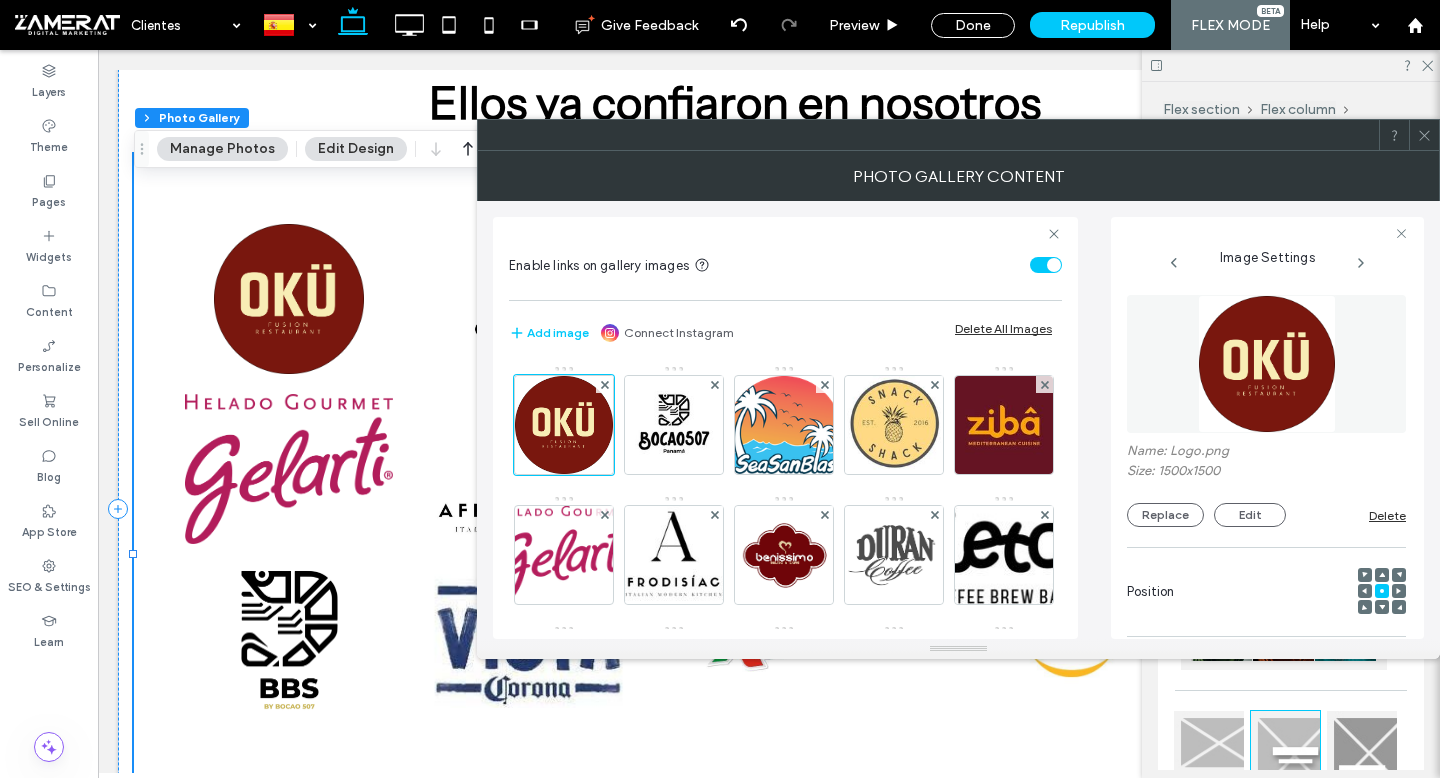 click 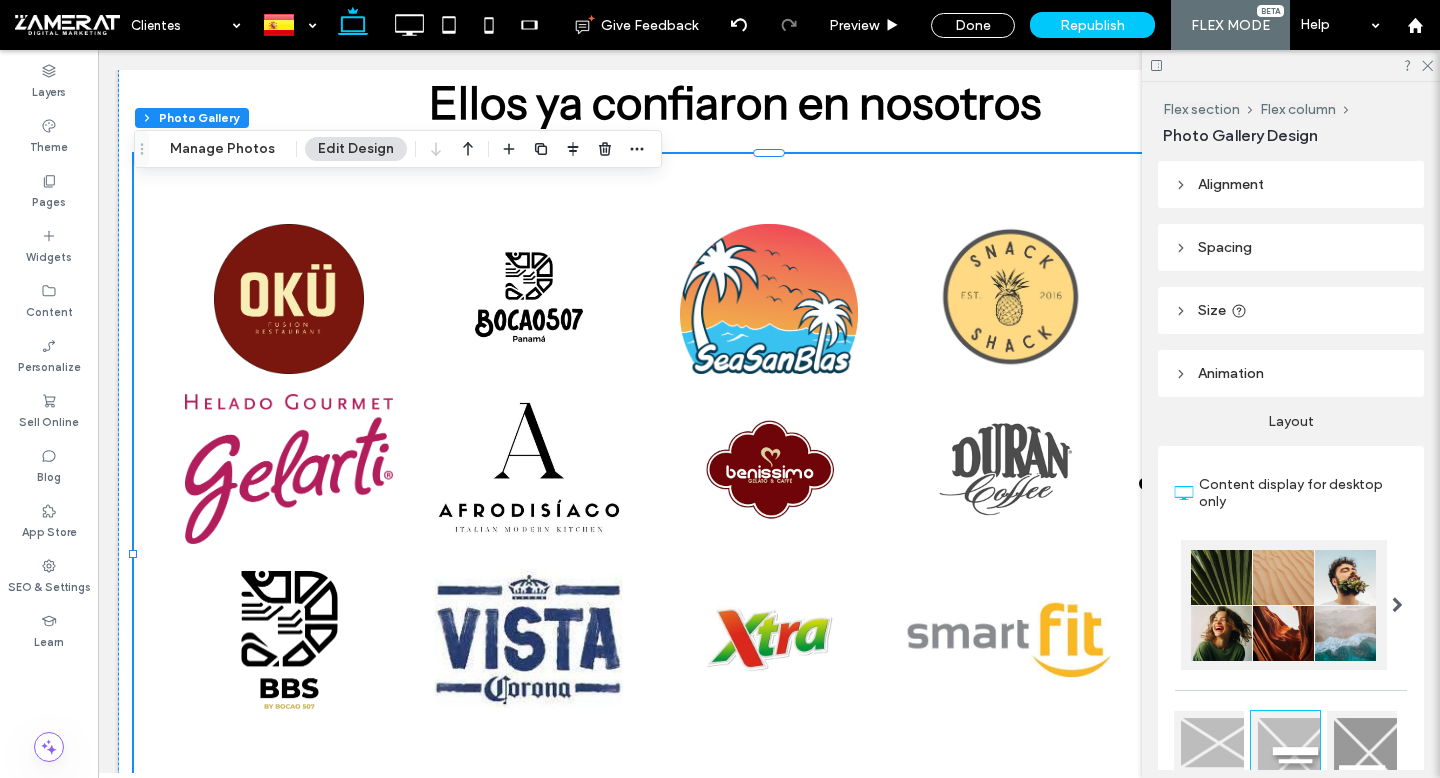click at bounding box center [1291, 65] 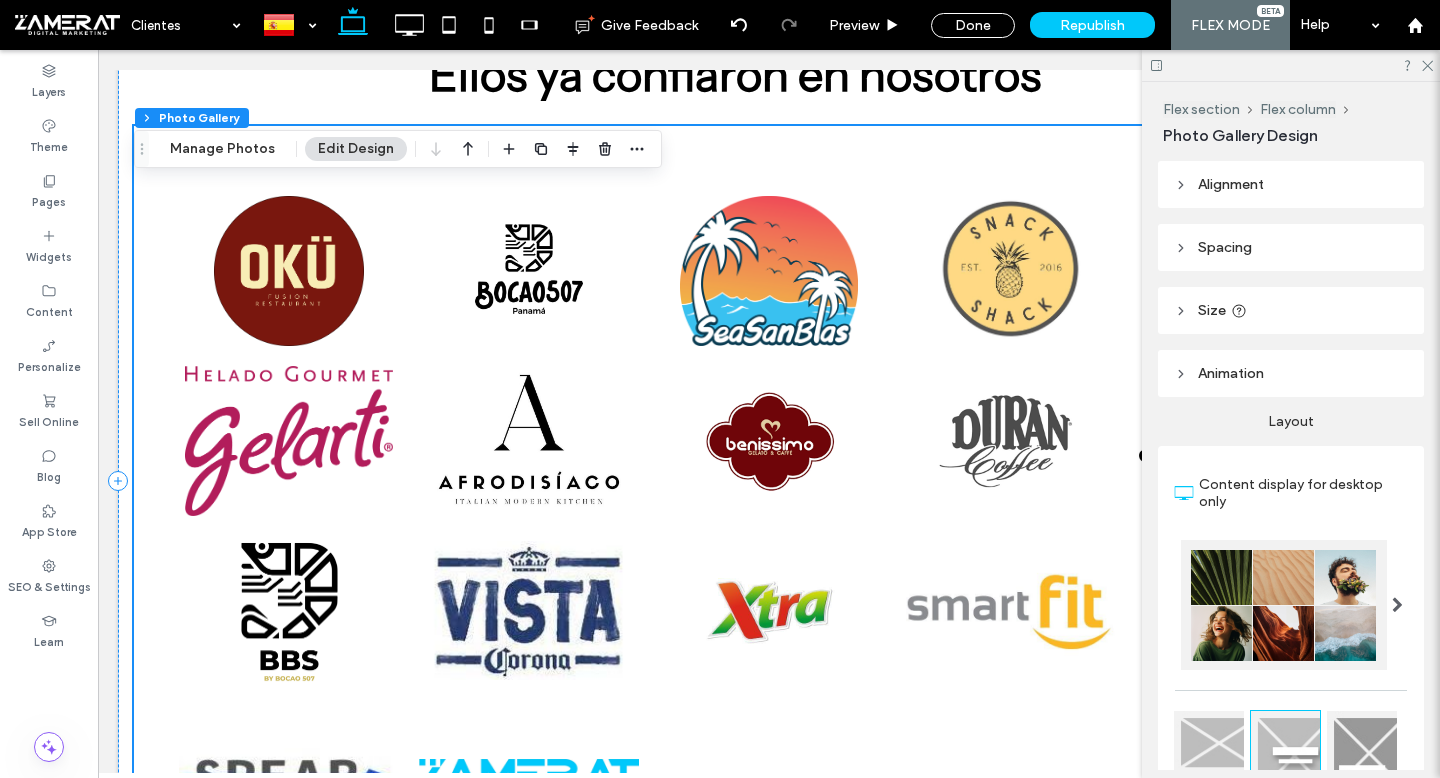 scroll, scrollTop: 1297, scrollLeft: 0, axis: vertical 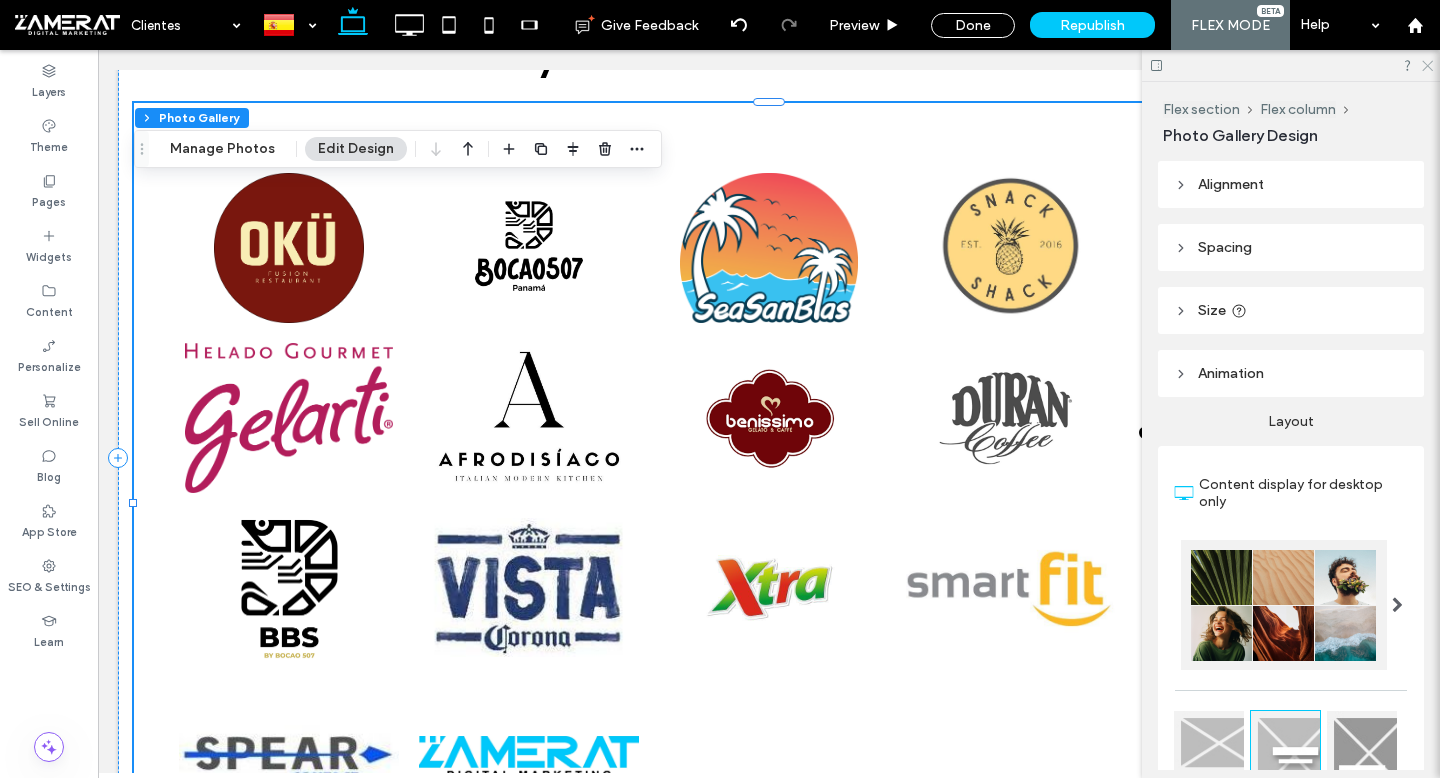 click 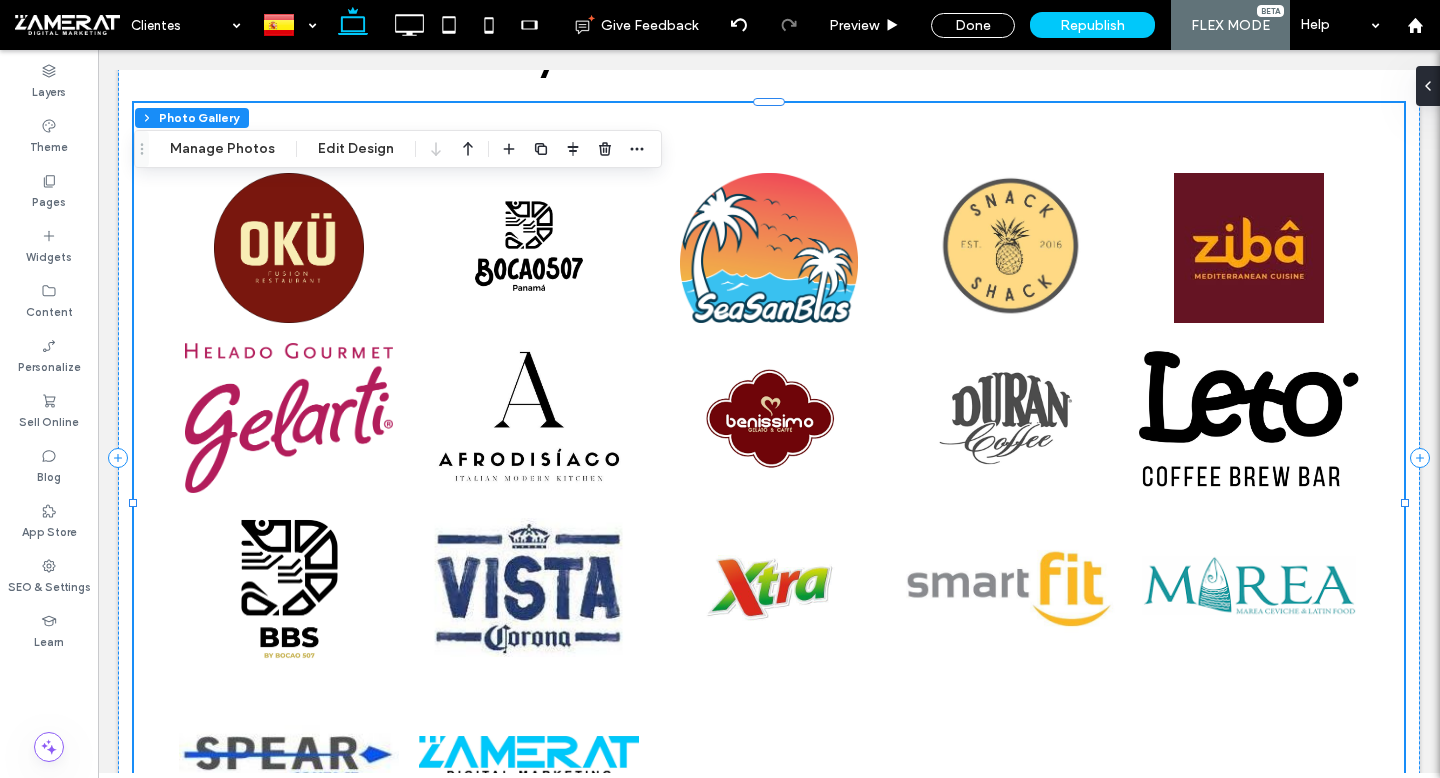click at bounding box center [1009, 418] 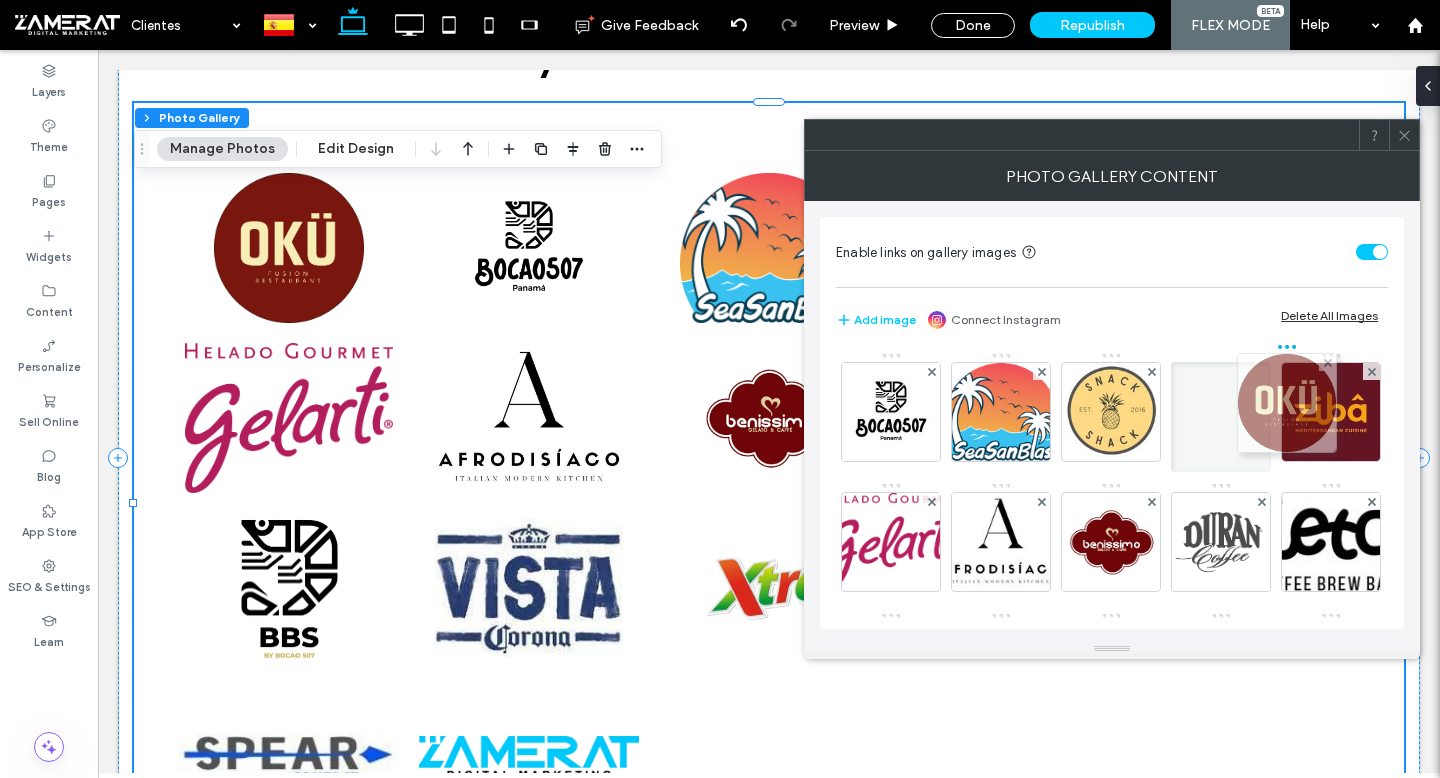 drag, startPoint x: 880, startPoint y: 429, endPoint x: 1270, endPoint y: 420, distance: 390.10382 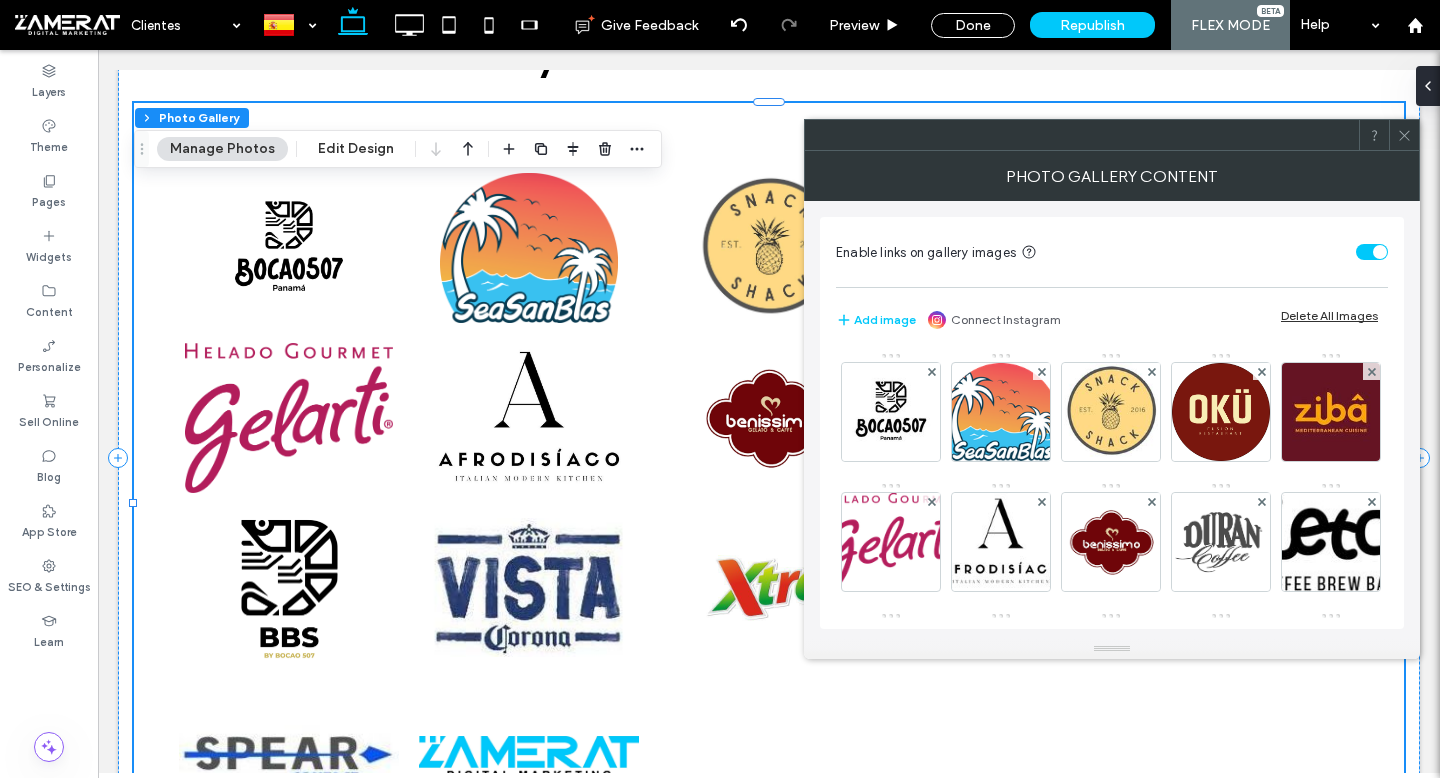 click at bounding box center [1404, 135] 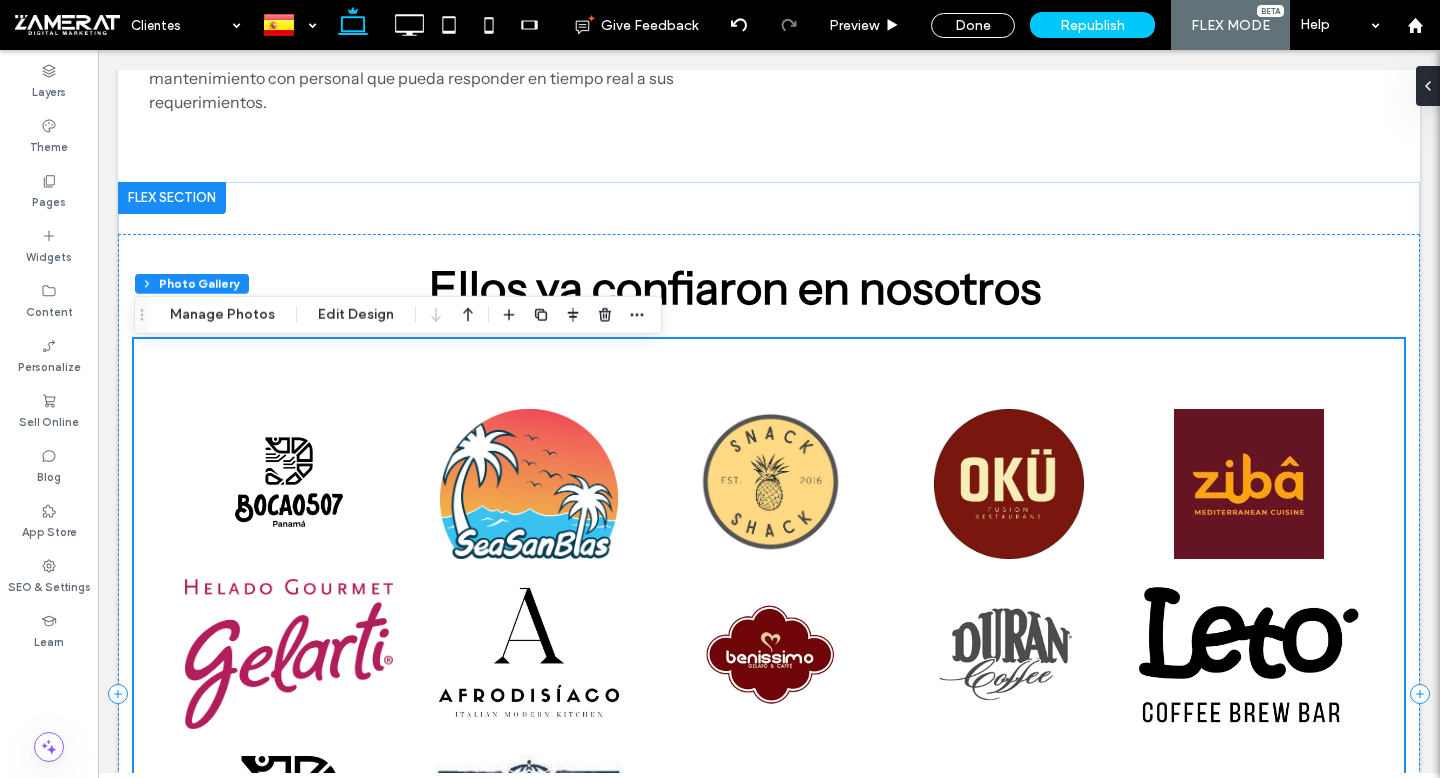 scroll, scrollTop: 1127, scrollLeft: 0, axis: vertical 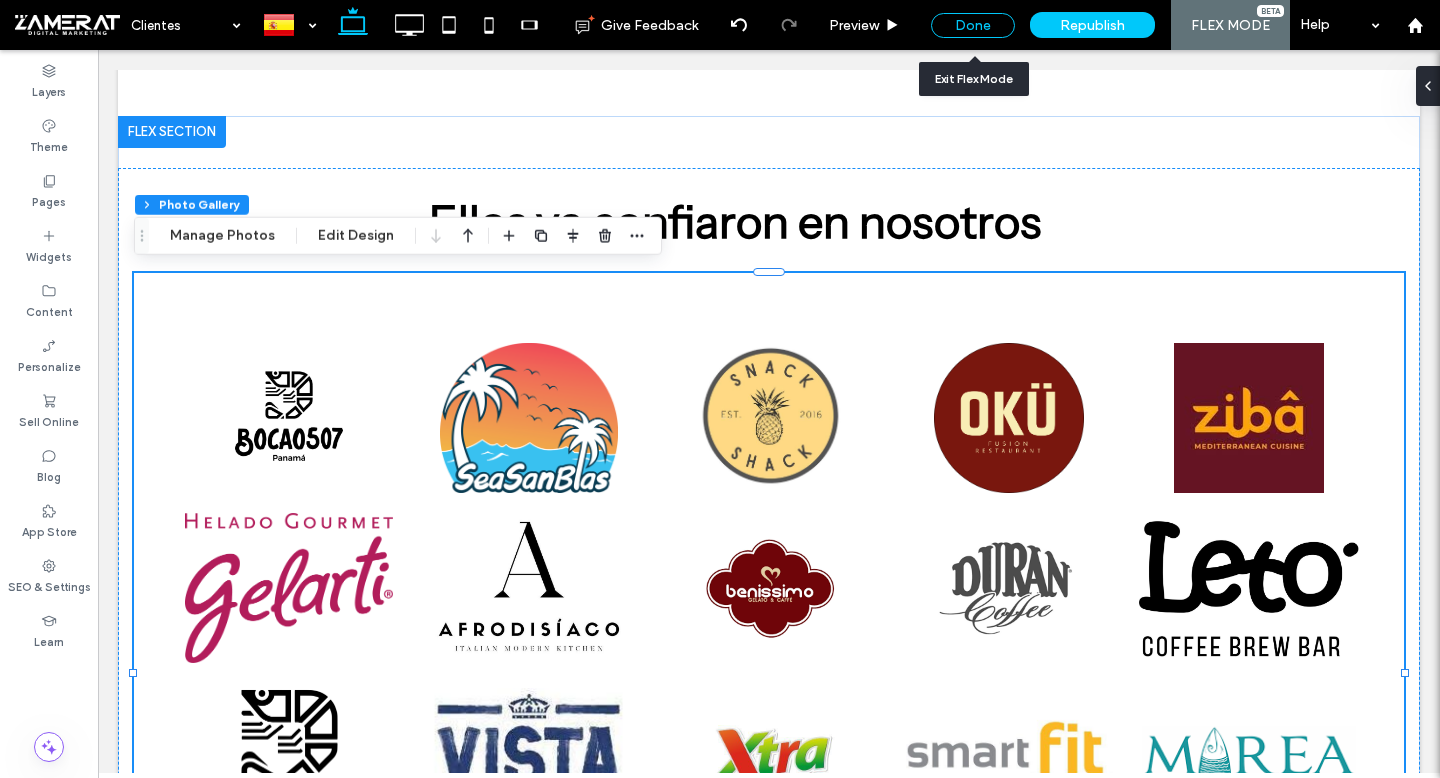 drag, startPoint x: 728, startPoint y: 112, endPoint x: 963, endPoint y: 25, distance: 250.58731 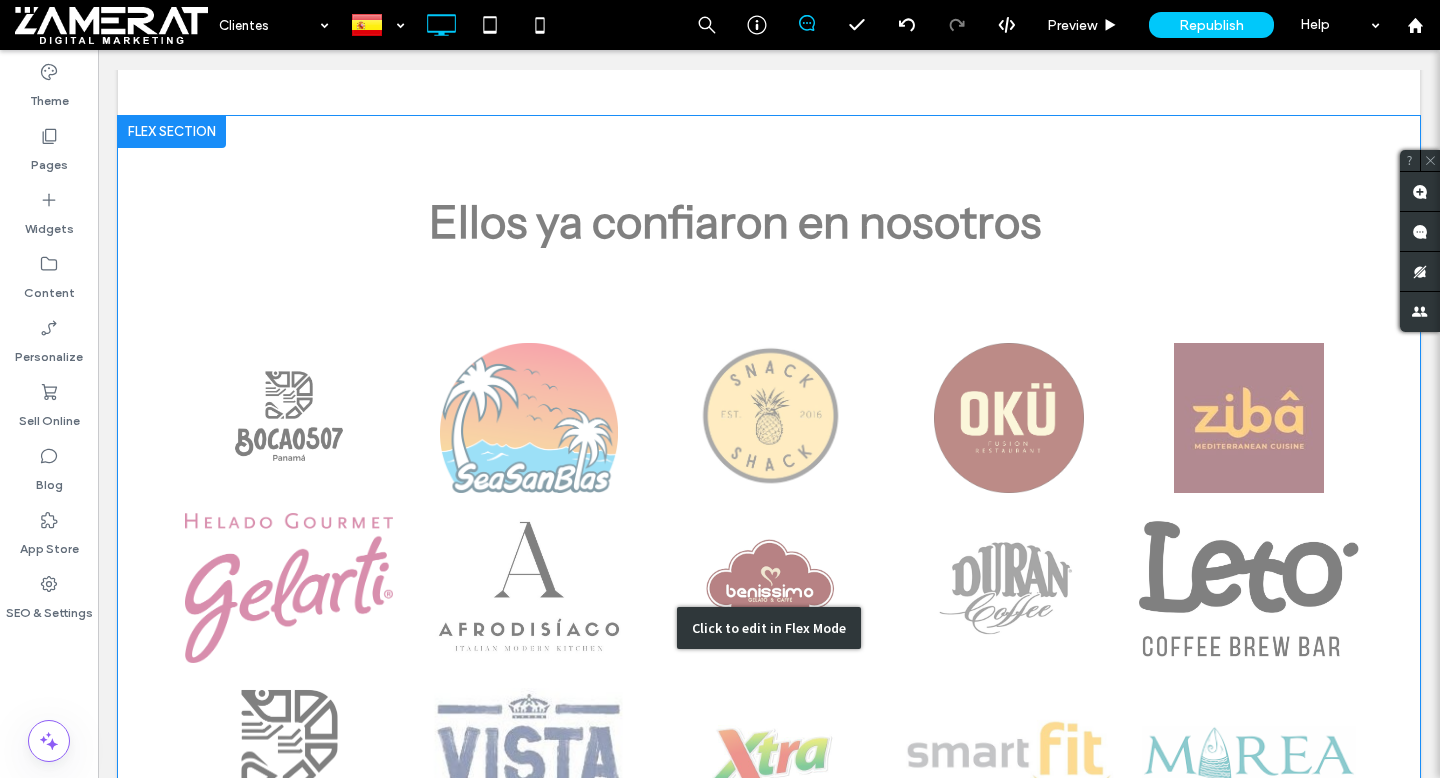 scroll, scrollTop: 1014, scrollLeft: 0, axis: vertical 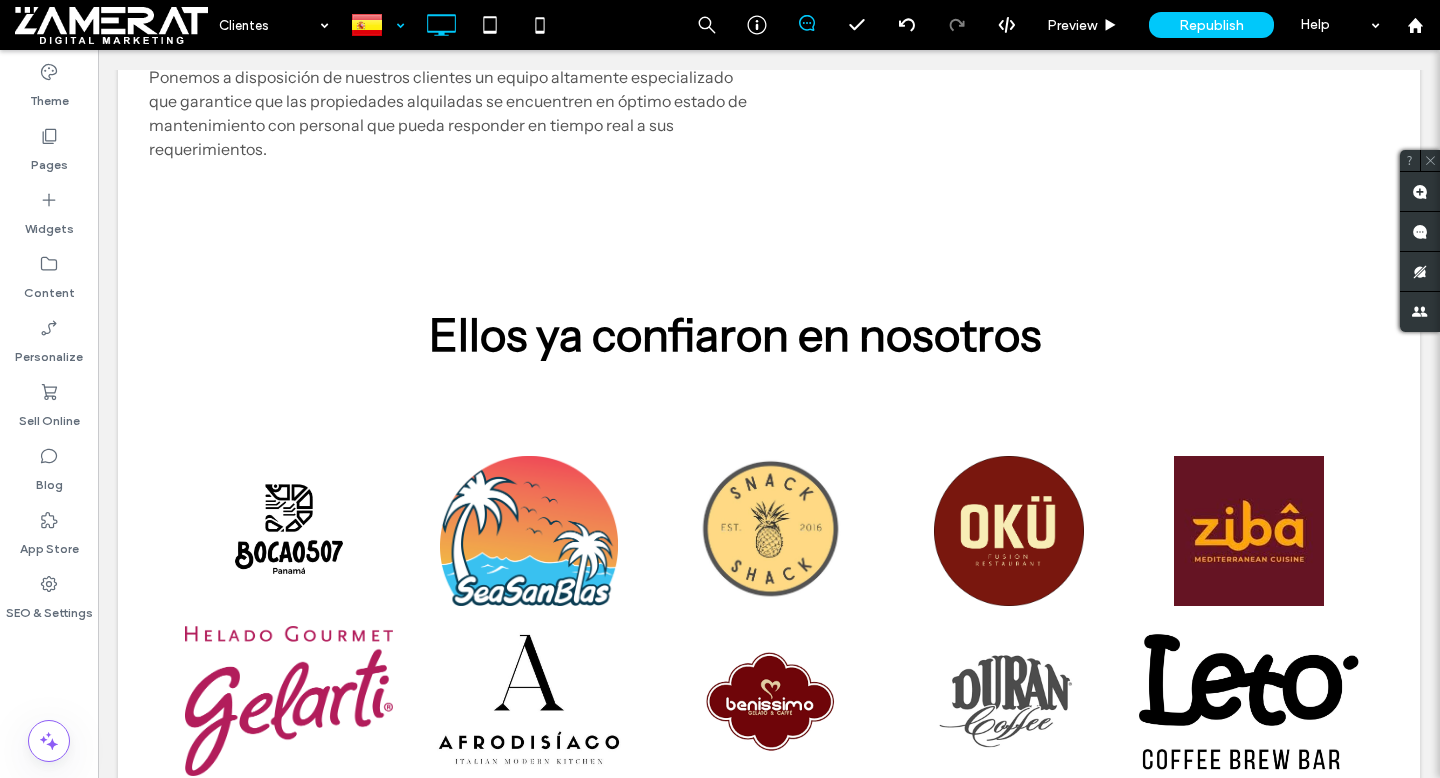 click at bounding box center (377, 25) 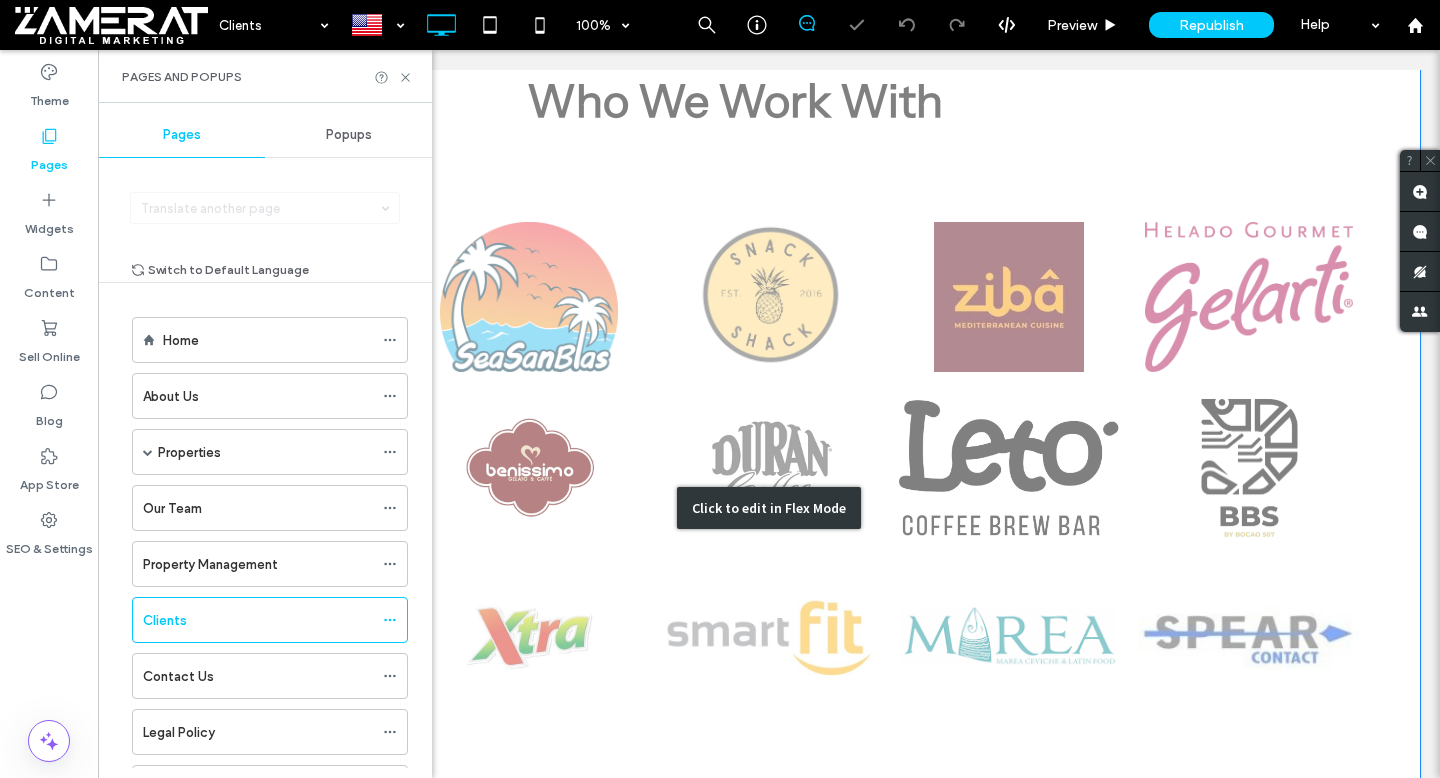 scroll, scrollTop: 1272, scrollLeft: 0, axis: vertical 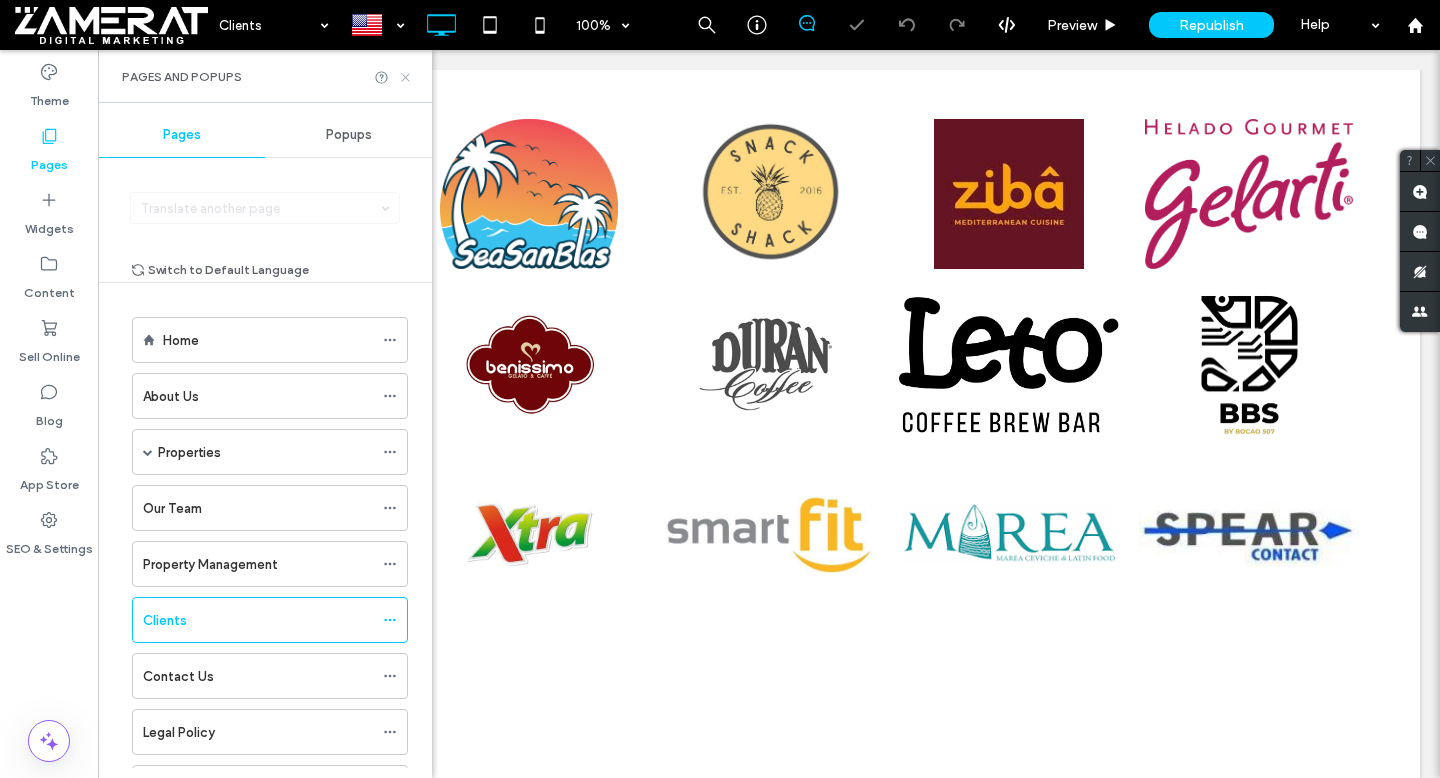 click 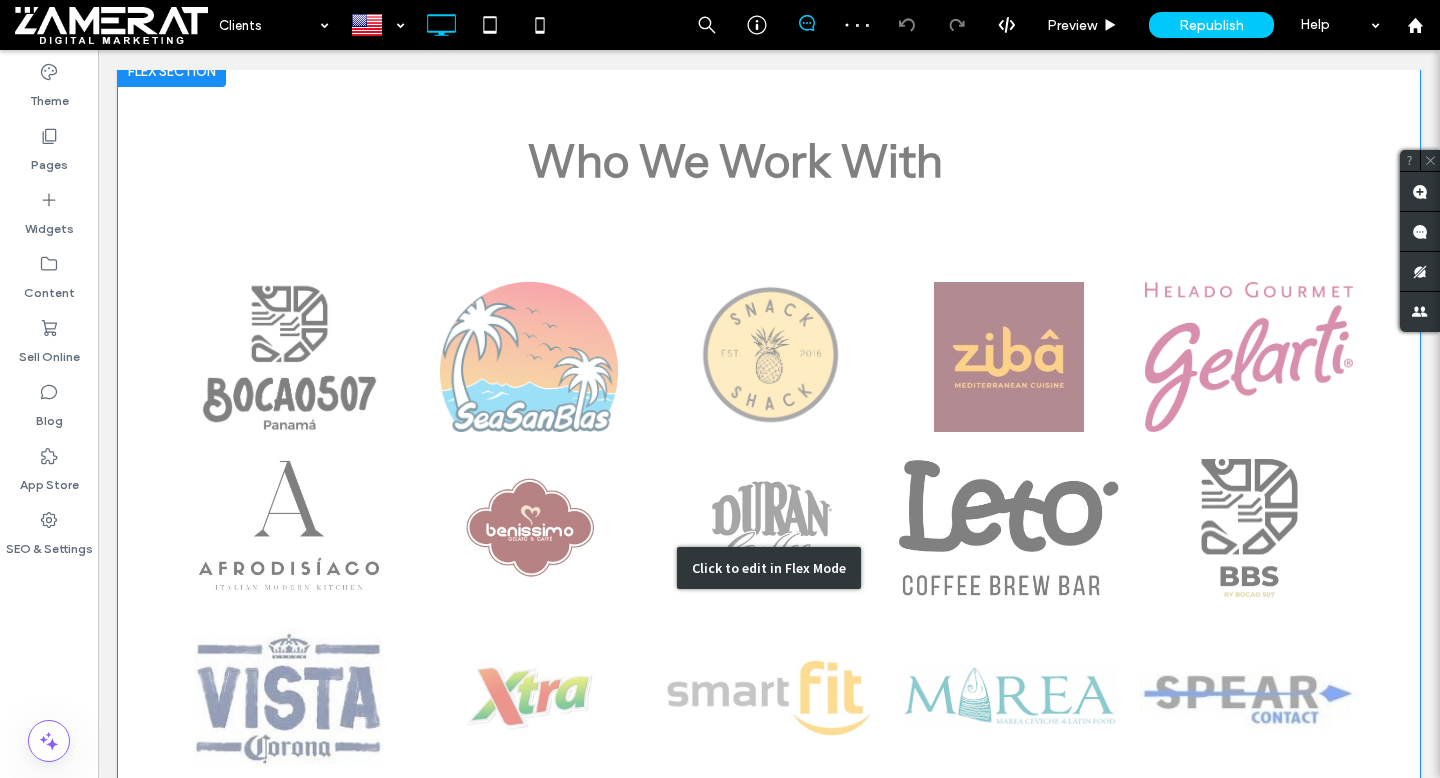 scroll, scrollTop: 1008, scrollLeft: 0, axis: vertical 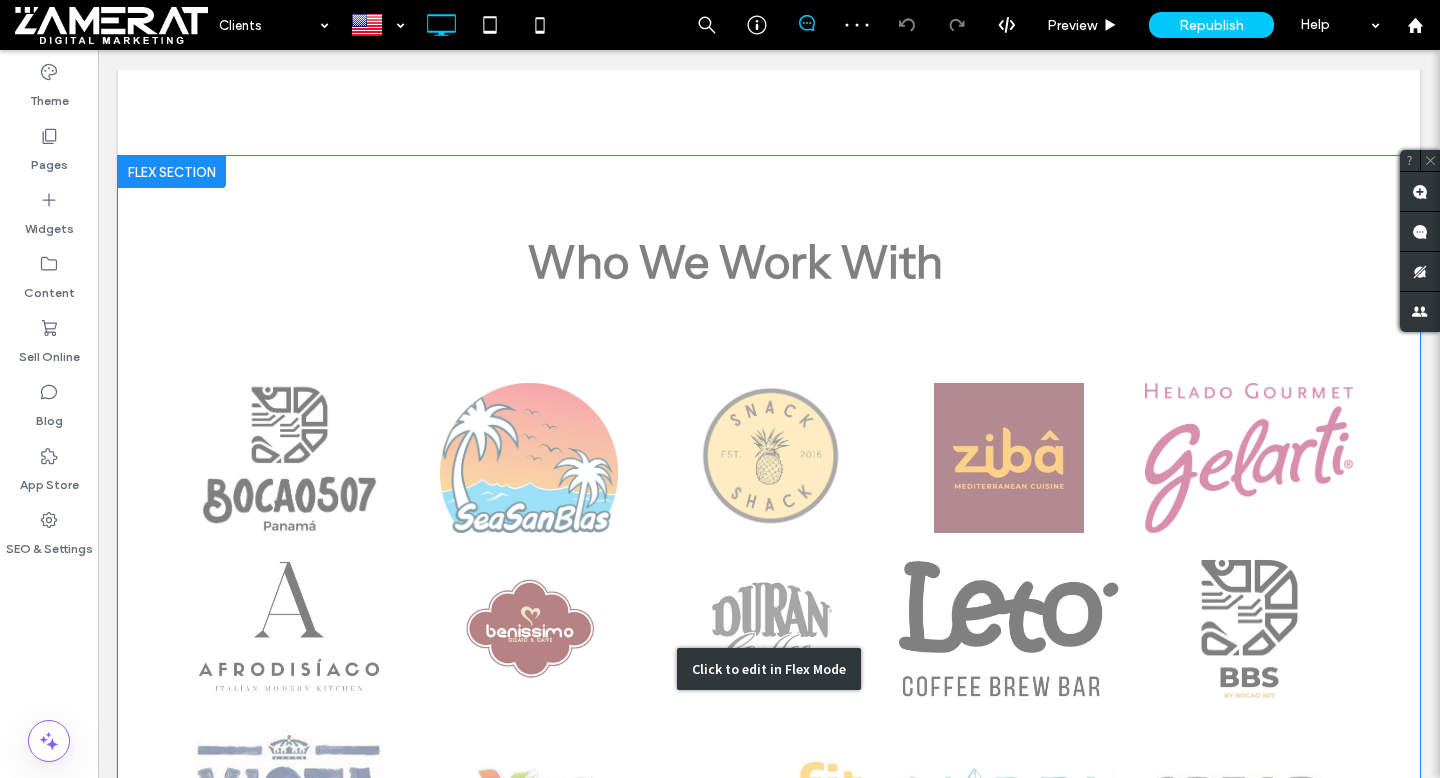 click on "Click to edit in Flex Mode" at bounding box center [769, 668] 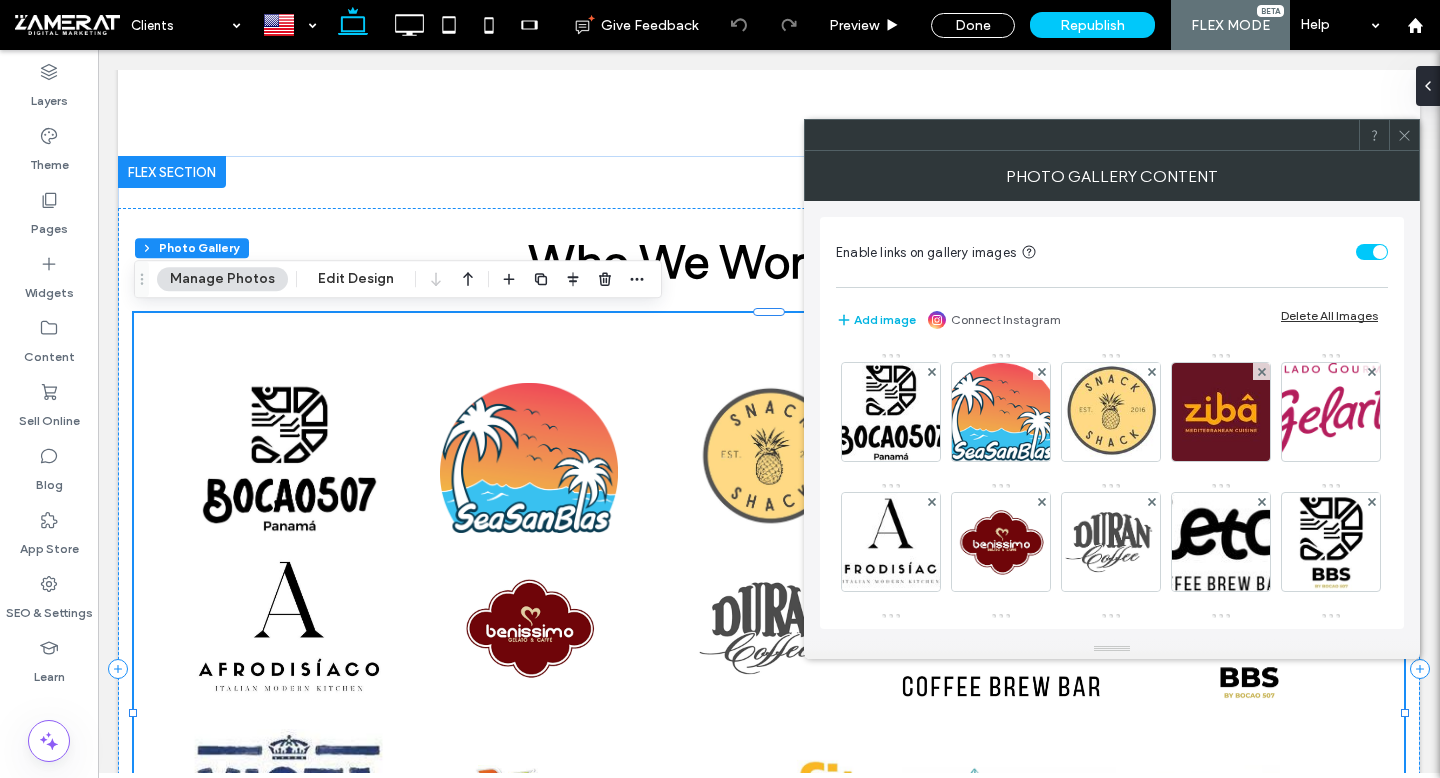 click on "Add image" at bounding box center [876, 320] 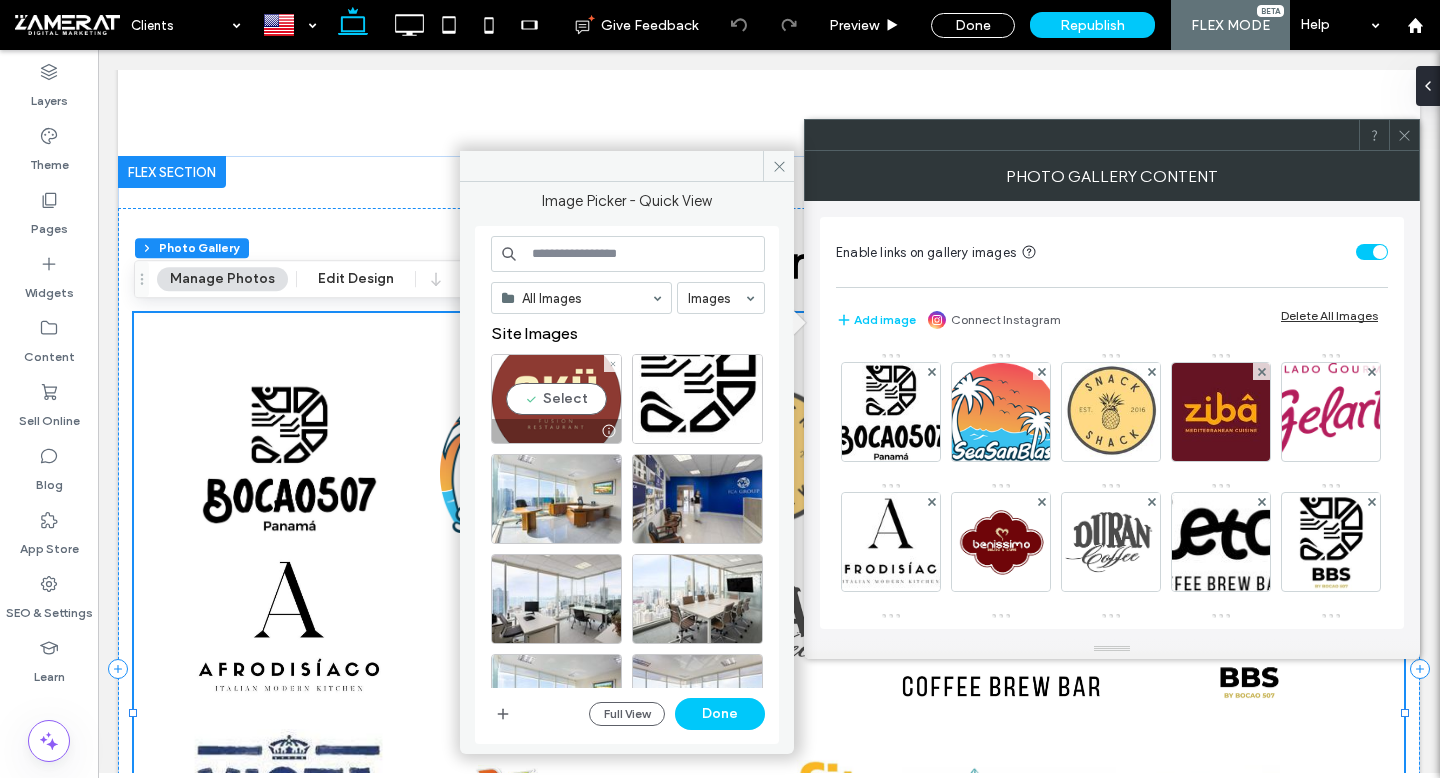 click on "Select" at bounding box center [556, 399] 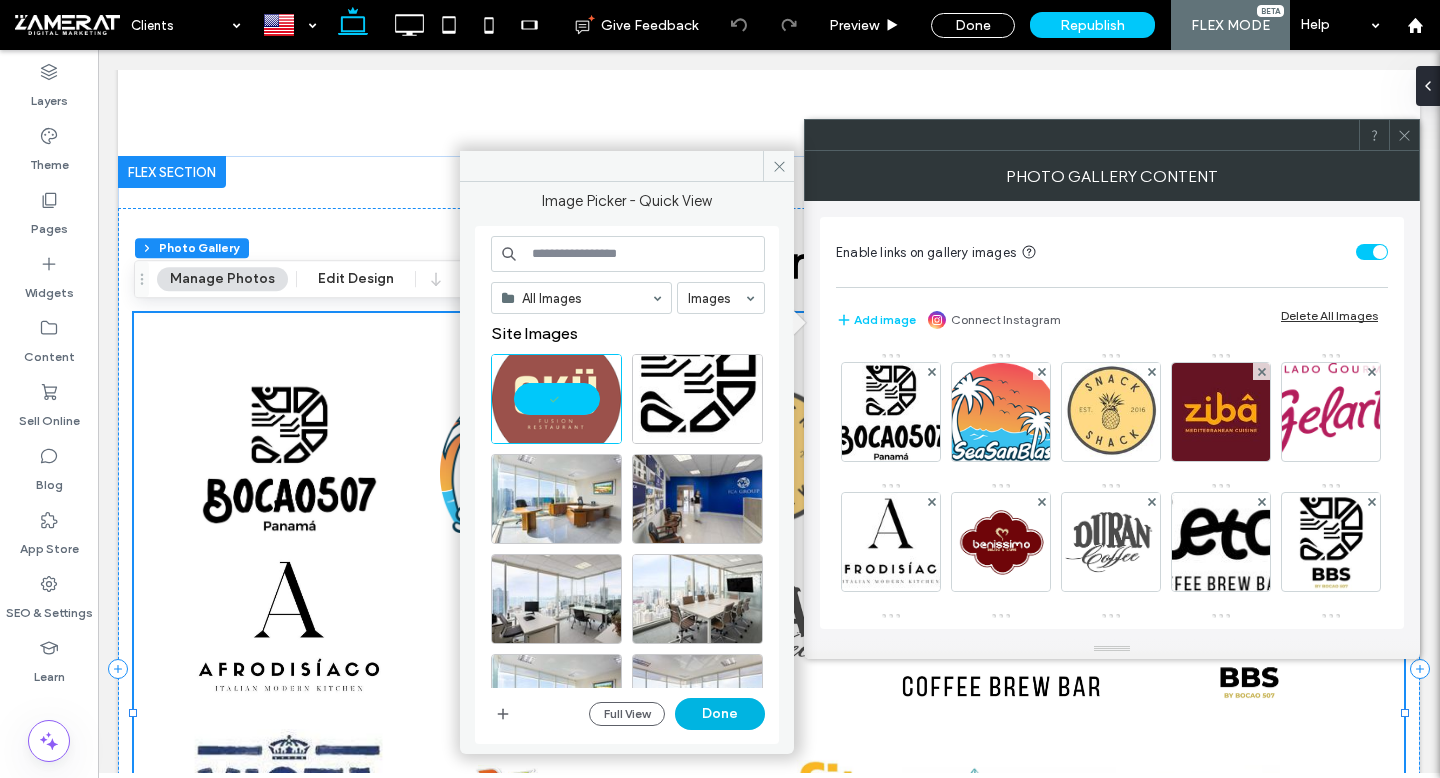 click on "Done" at bounding box center (720, 714) 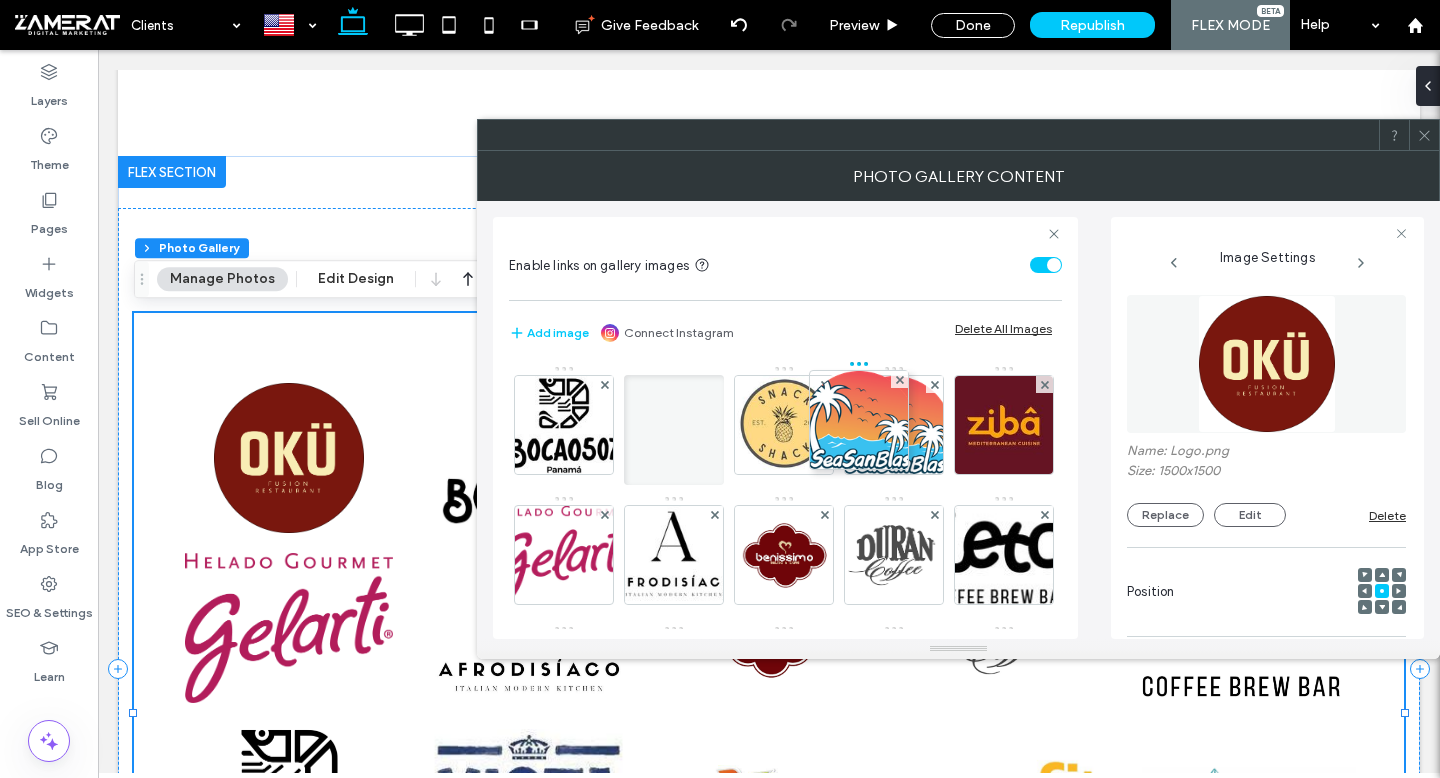 drag, startPoint x: 576, startPoint y: 444, endPoint x: 1044, endPoint y: 444, distance: 468 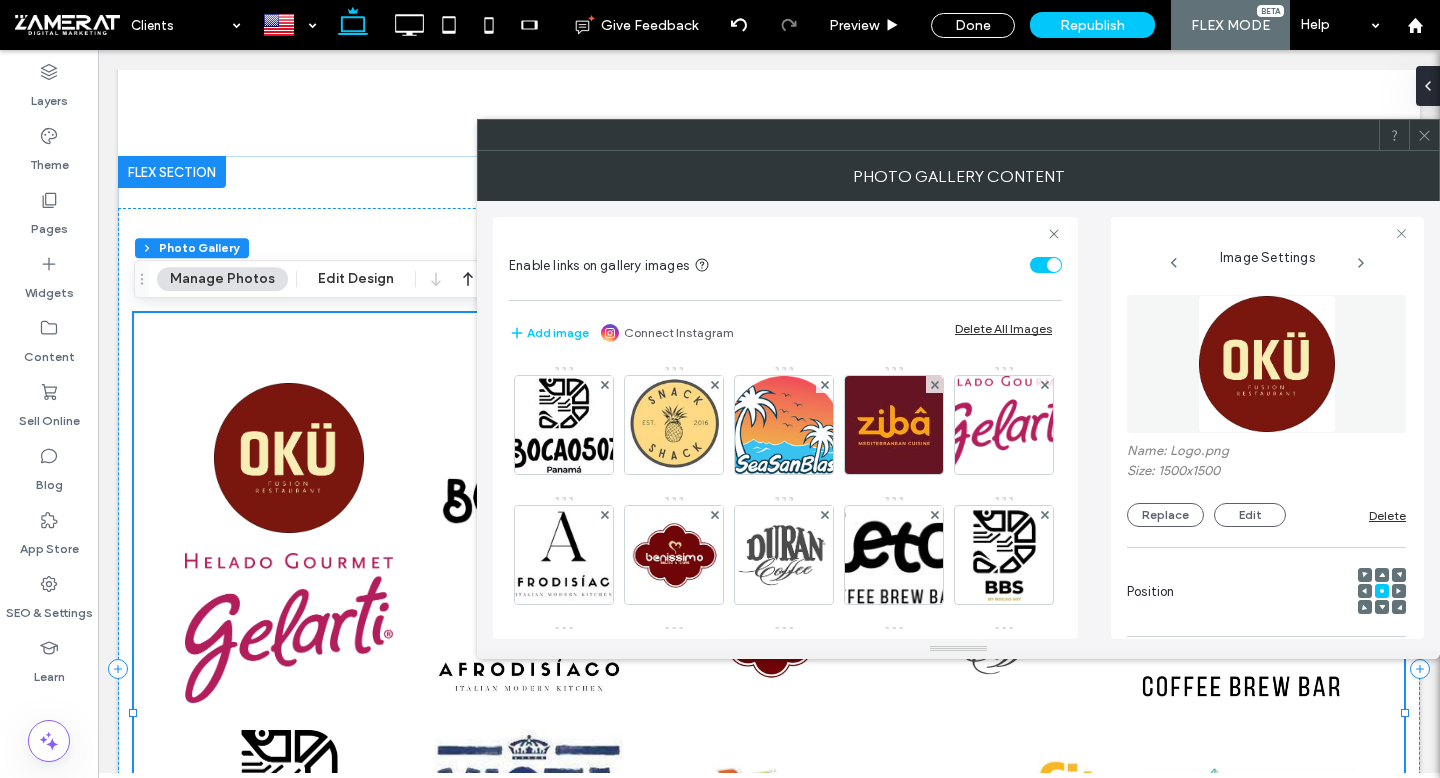 scroll, scrollTop: 43, scrollLeft: 0, axis: vertical 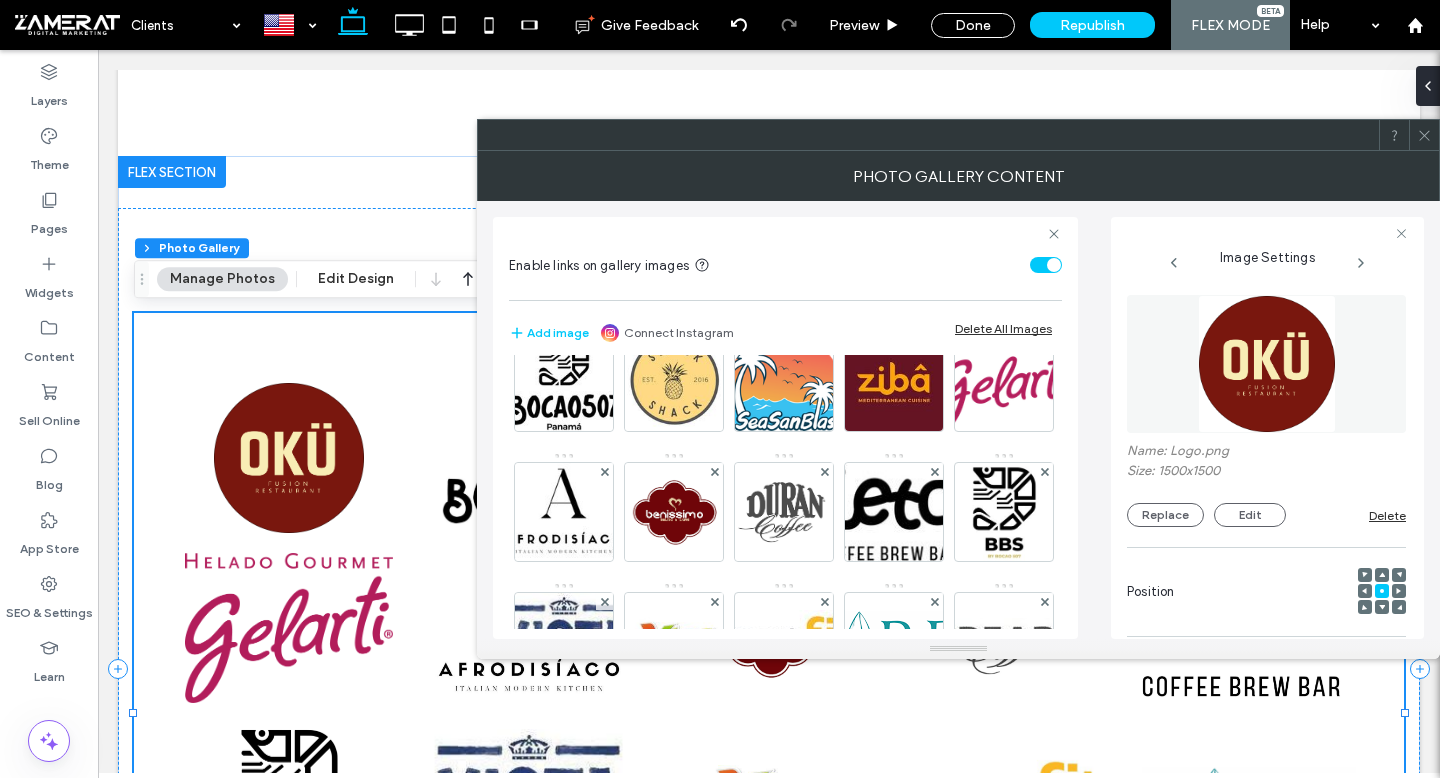 click at bounding box center (1424, 135) 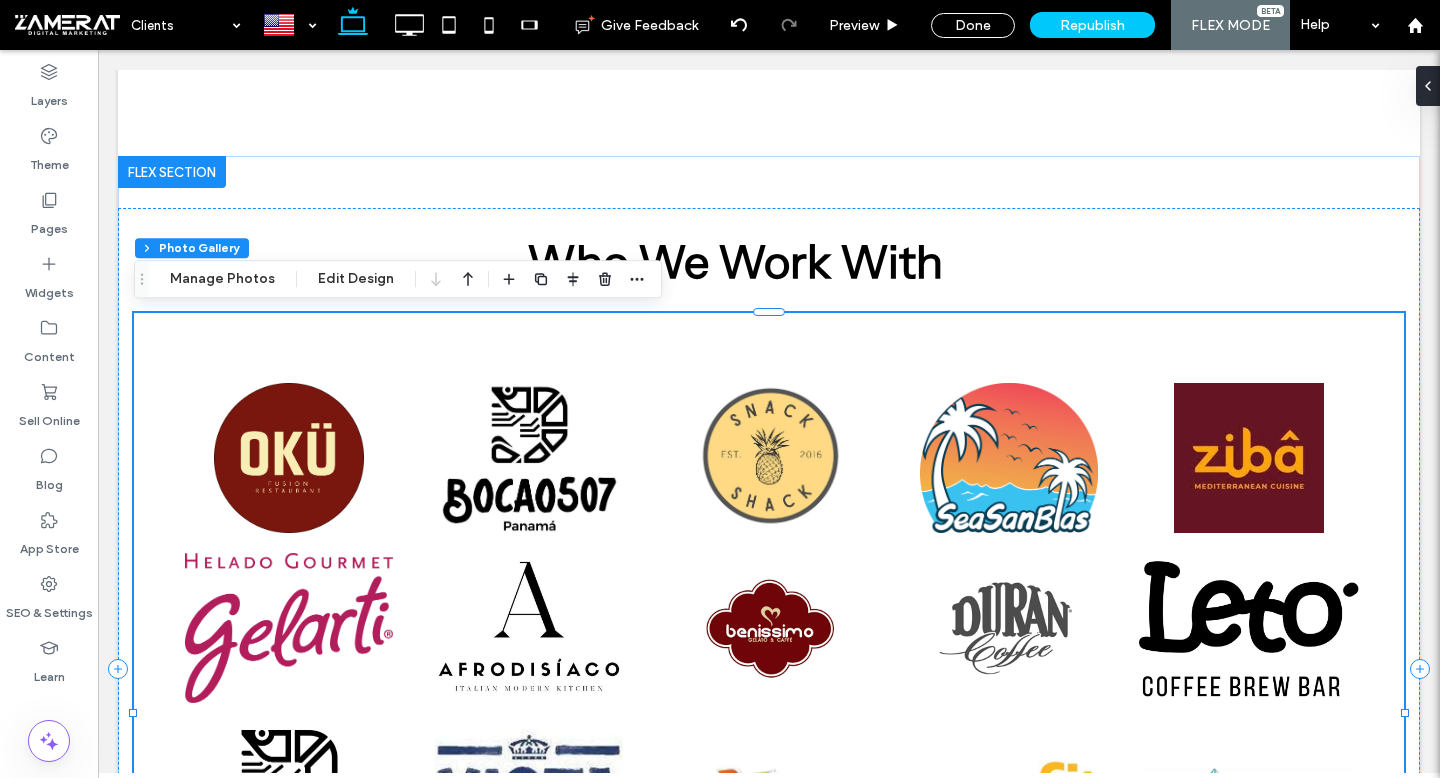 click on "Button" at bounding box center (769, 458) 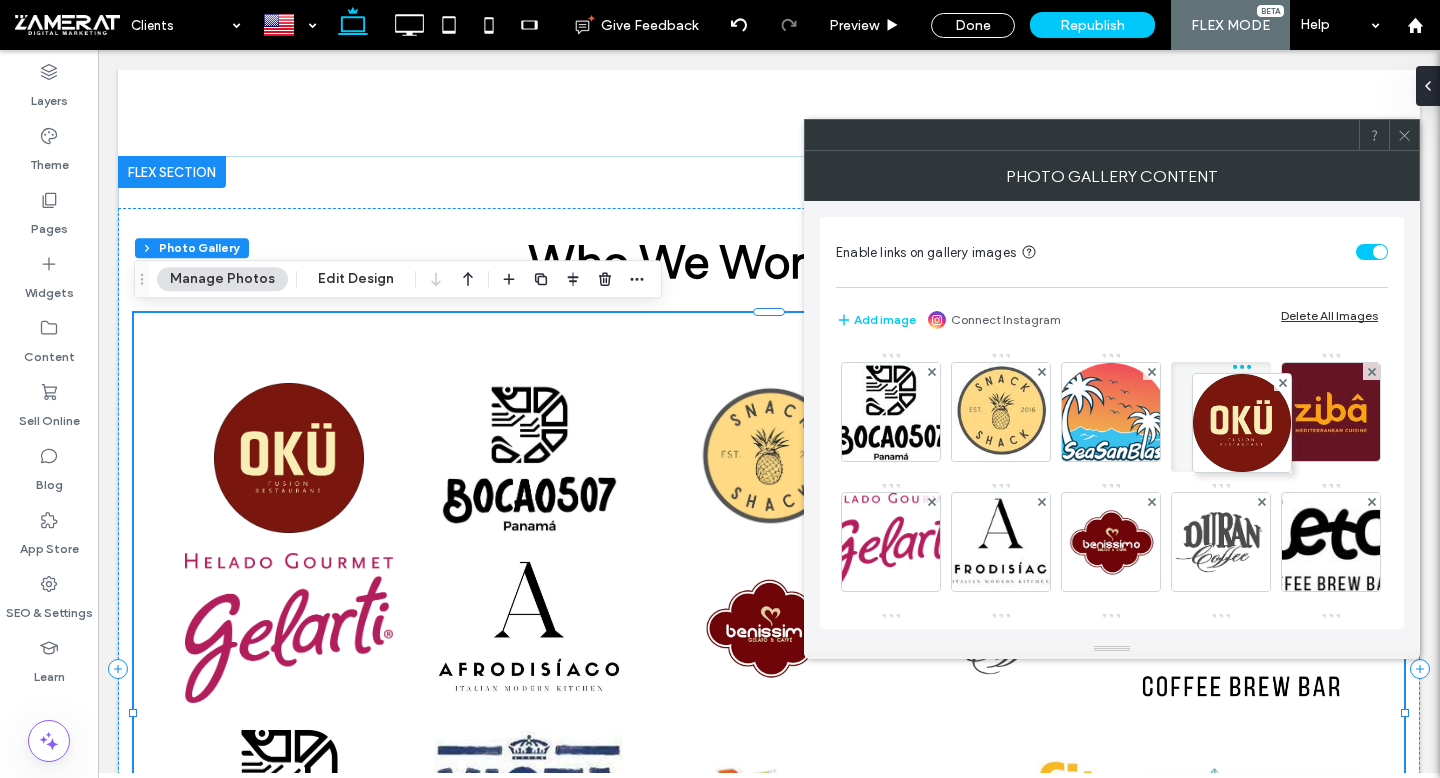 drag, startPoint x: 889, startPoint y: 409, endPoint x: 1388, endPoint y: 424, distance: 499.2254 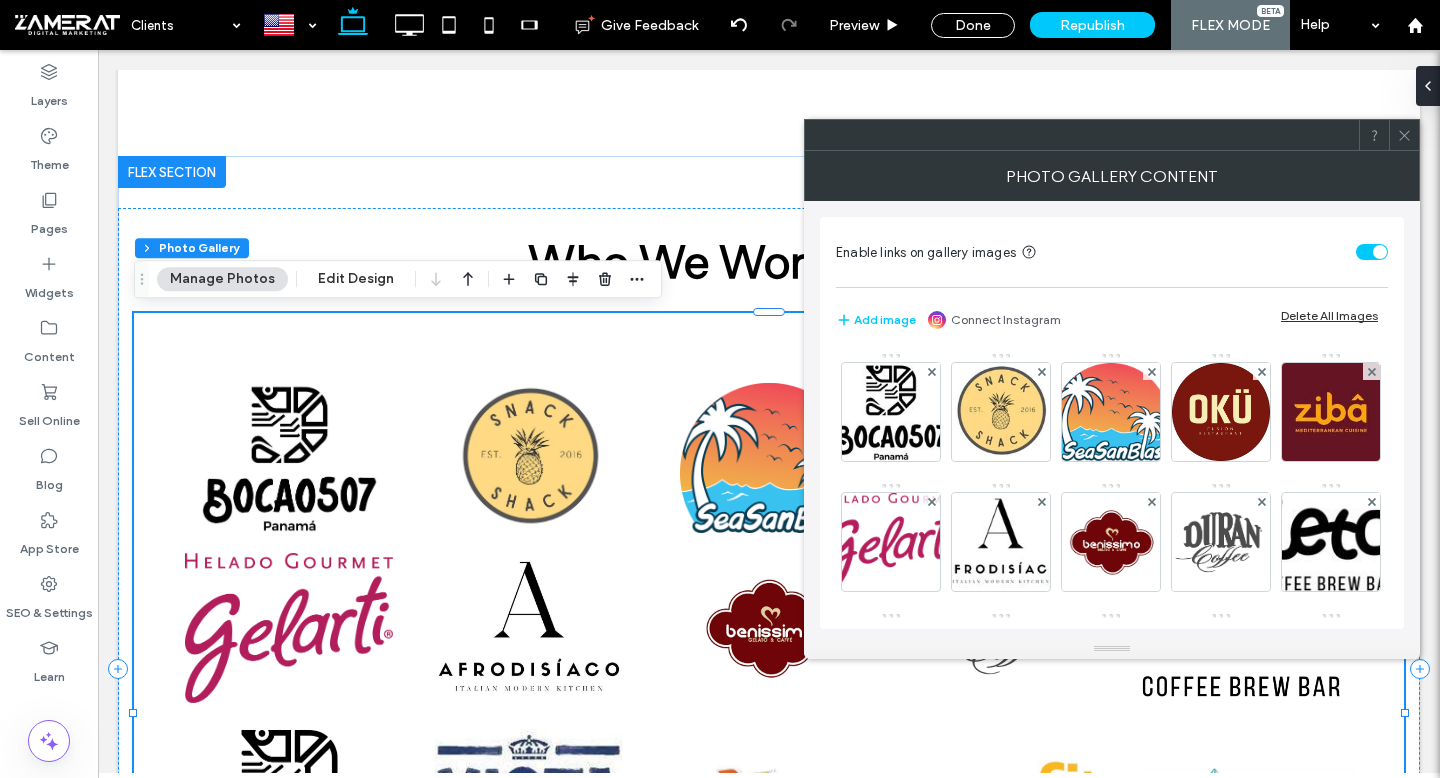 click 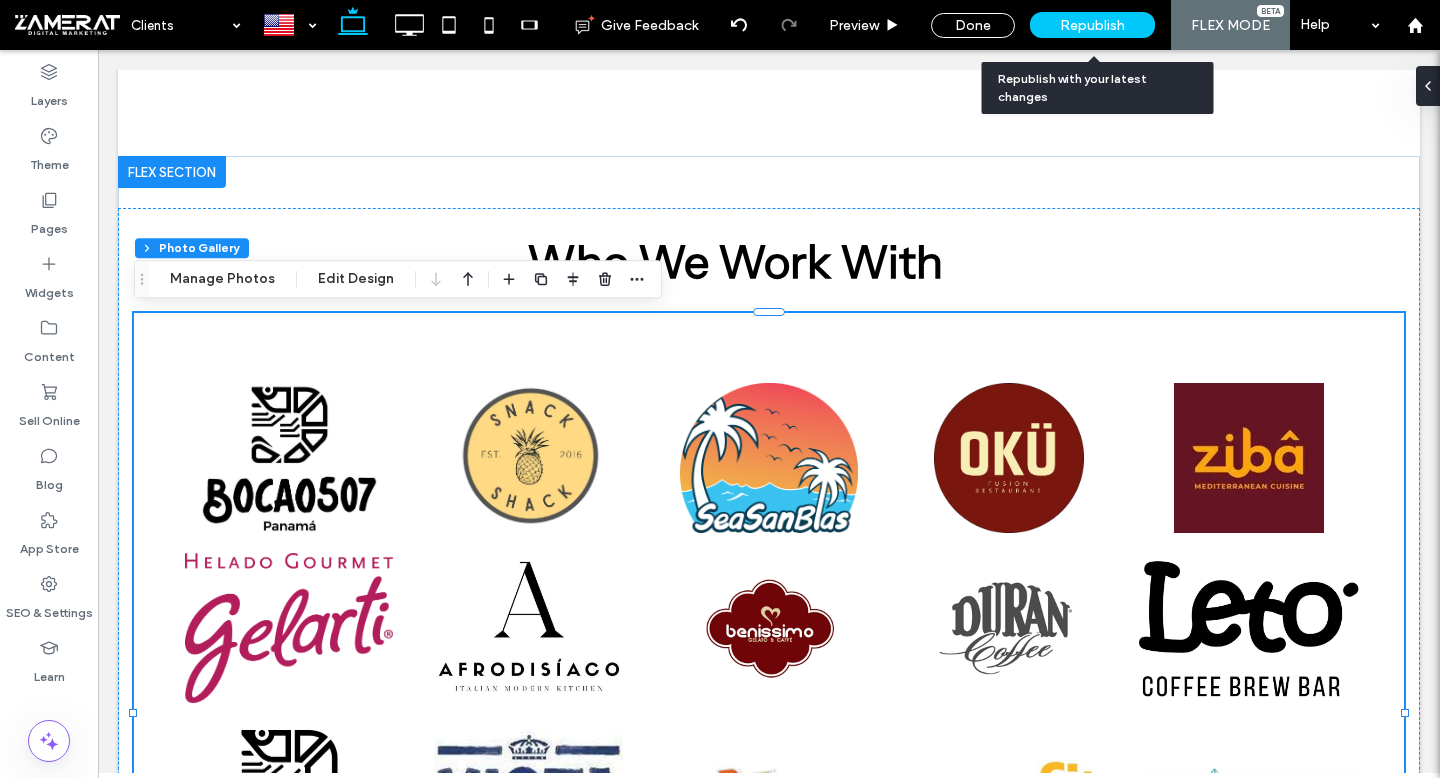 click on "Republish" at bounding box center (1092, 25) 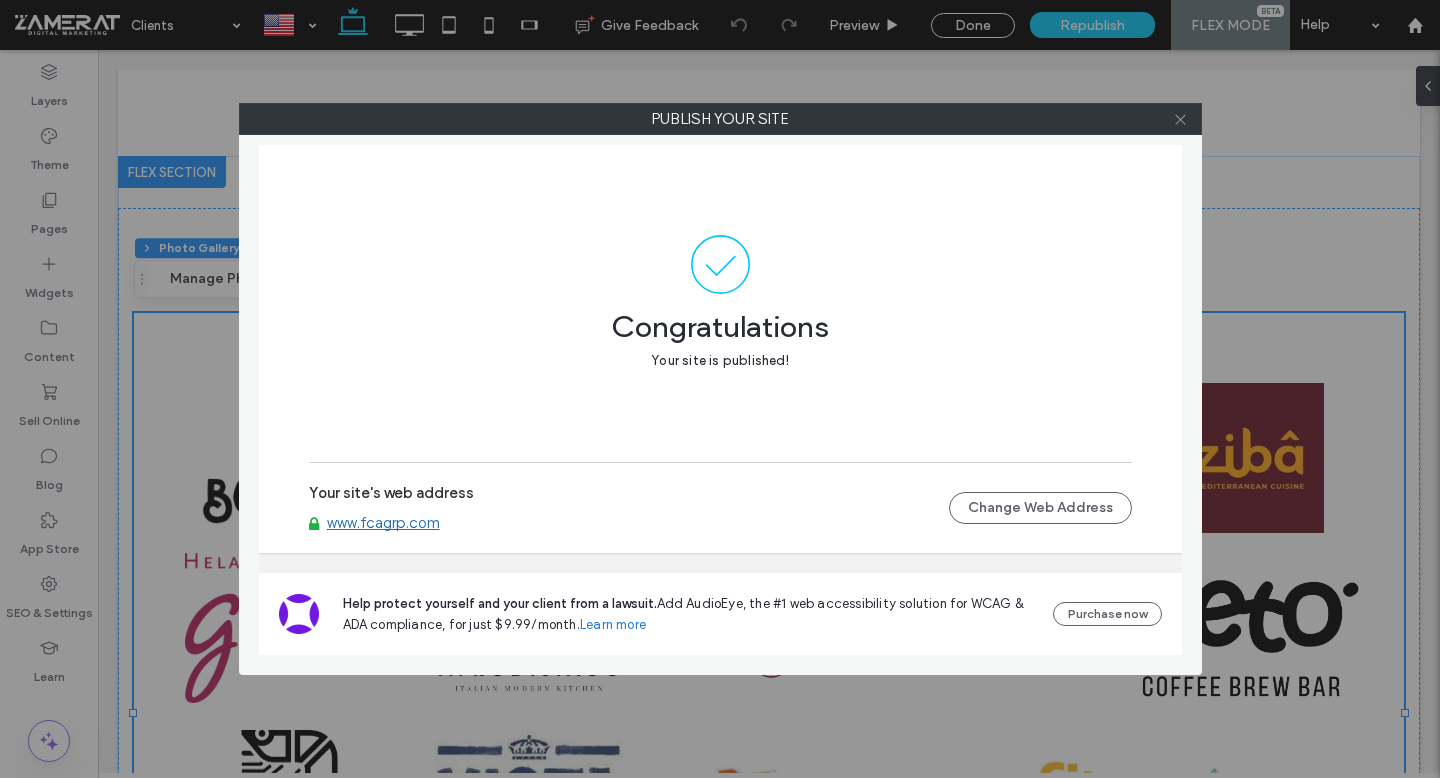 click 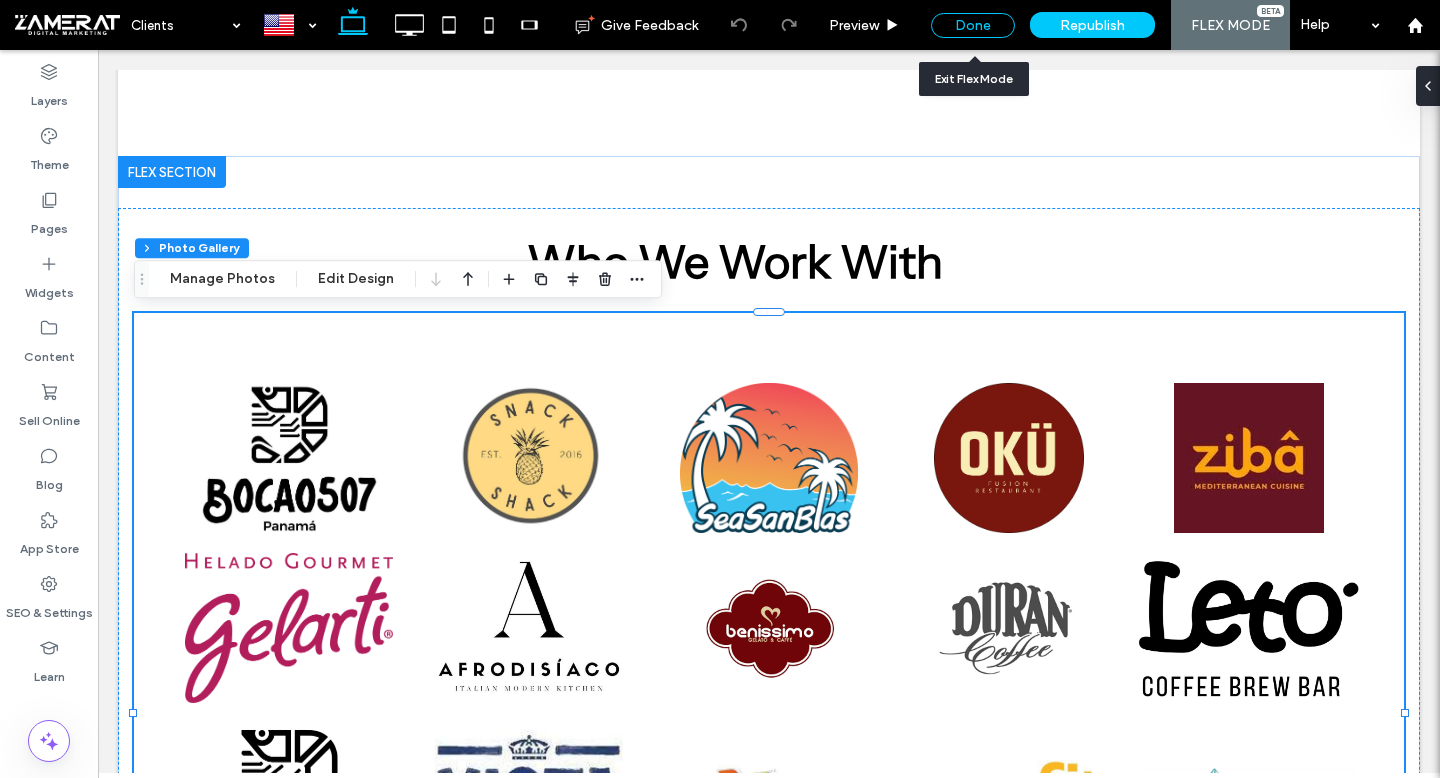 click on "Done" at bounding box center (973, 25) 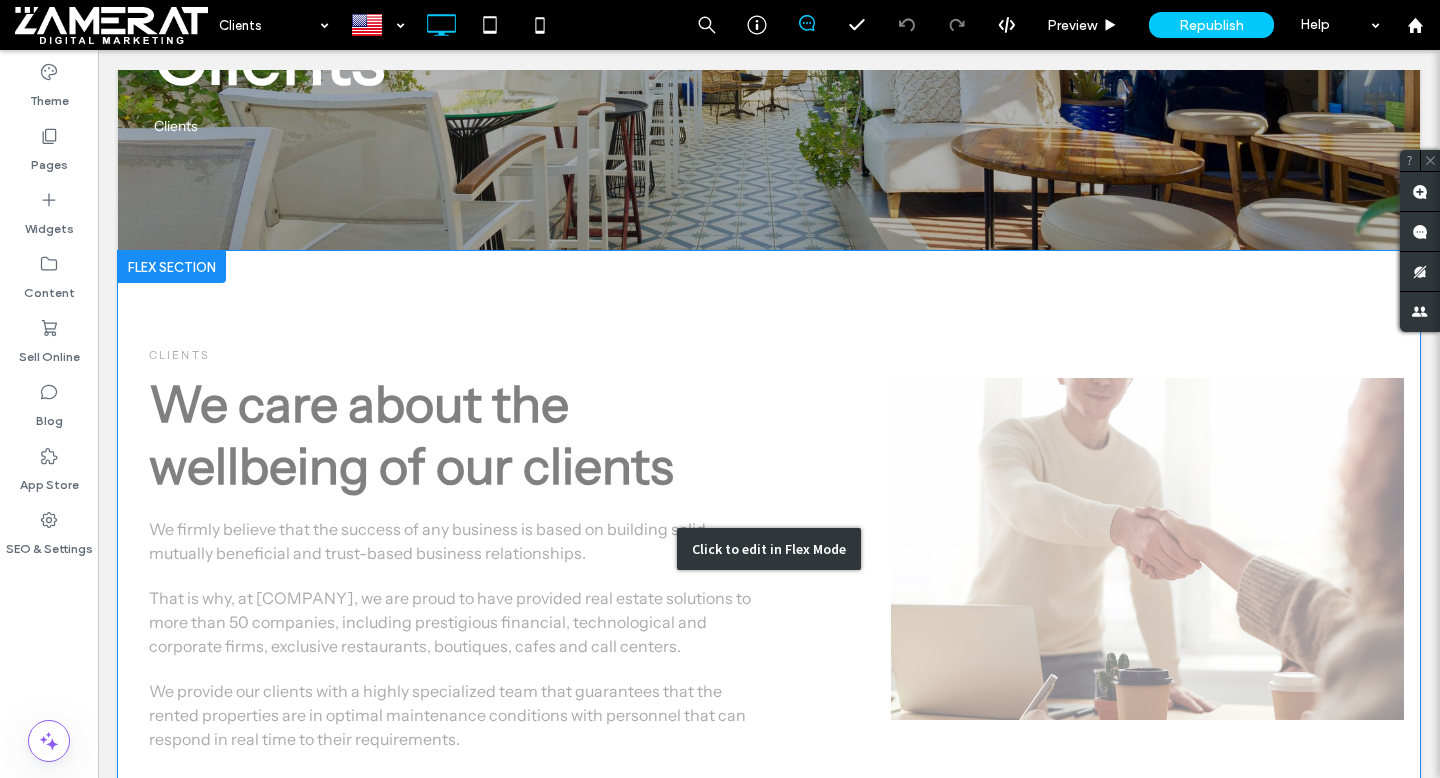 scroll, scrollTop: 0, scrollLeft: 0, axis: both 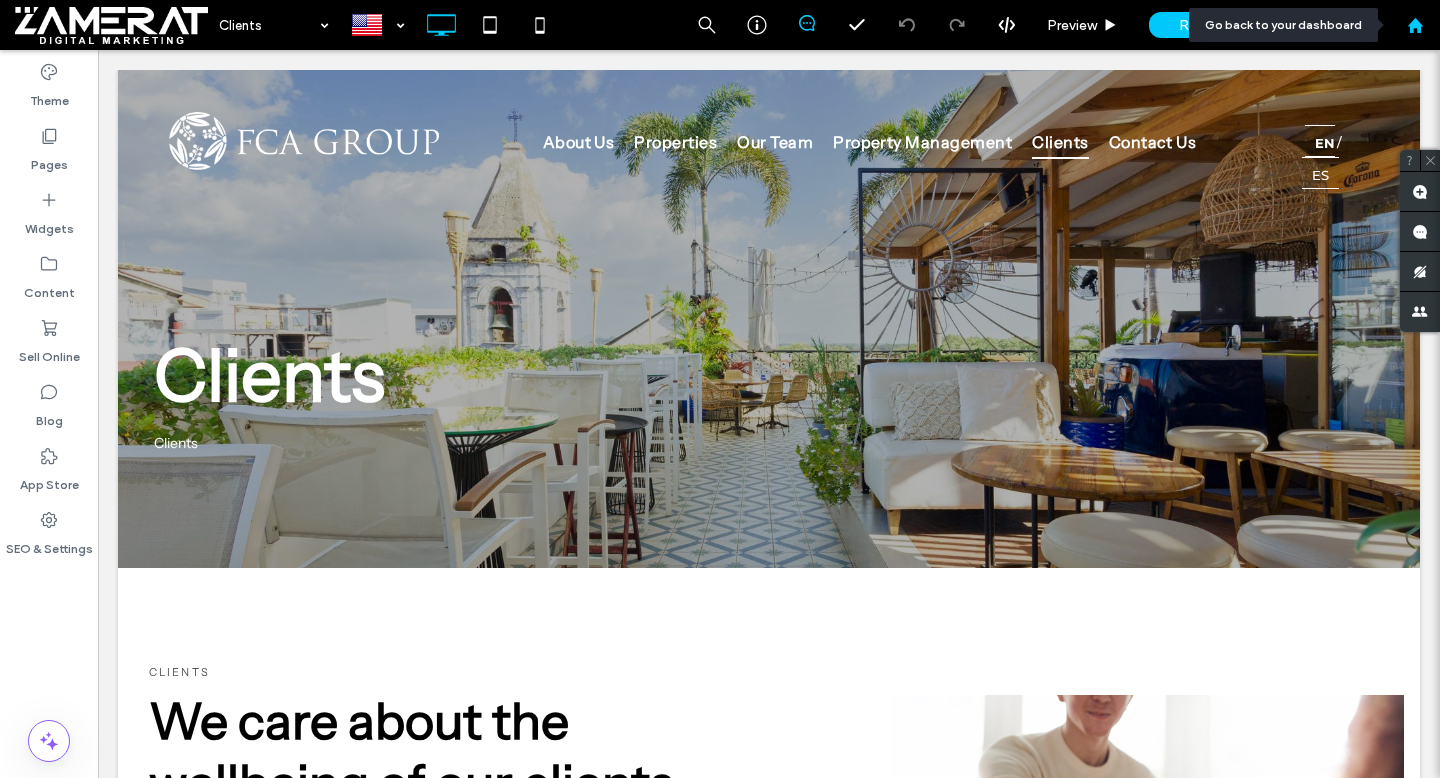 click at bounding box center (1415, 25) 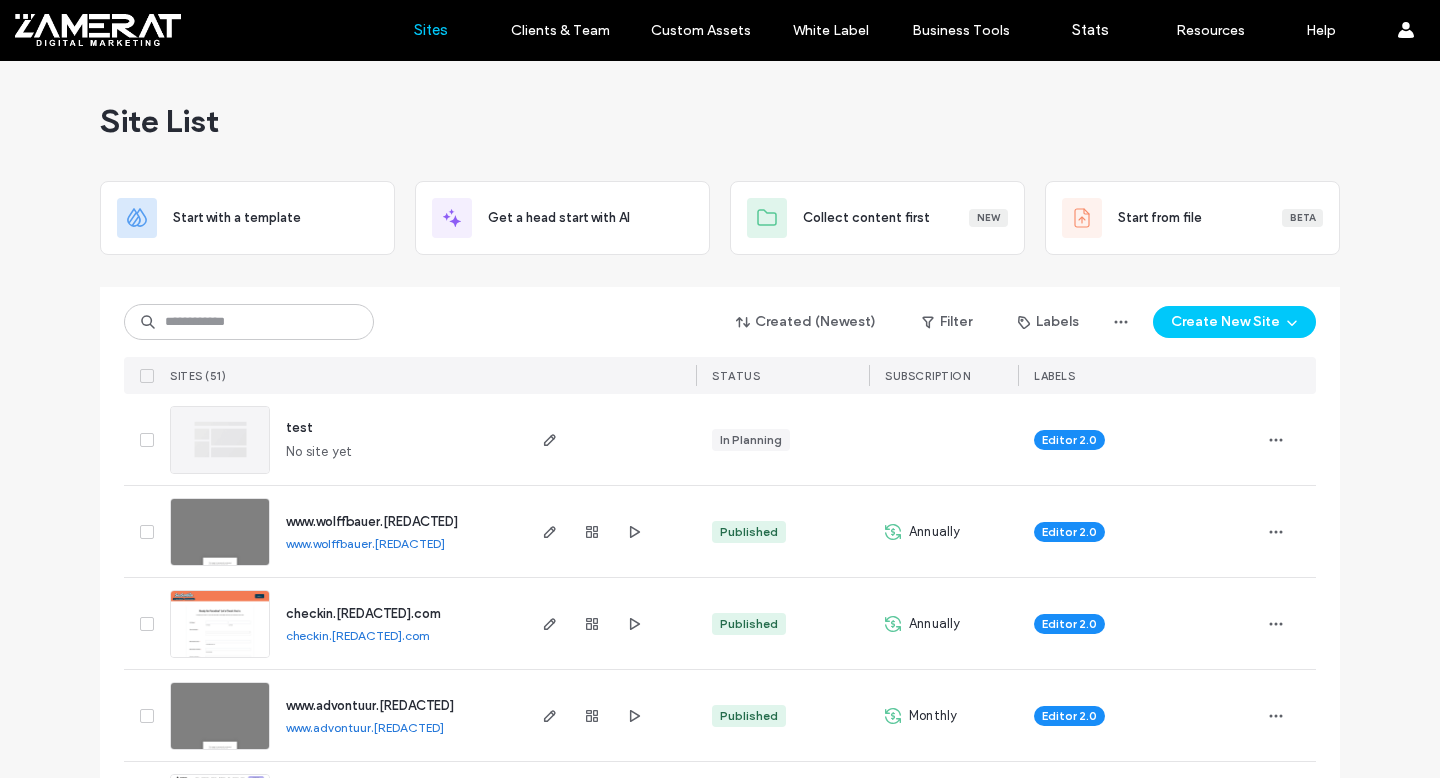 scroll, scrollTop: 0, scrollLeft: 0, axis: both 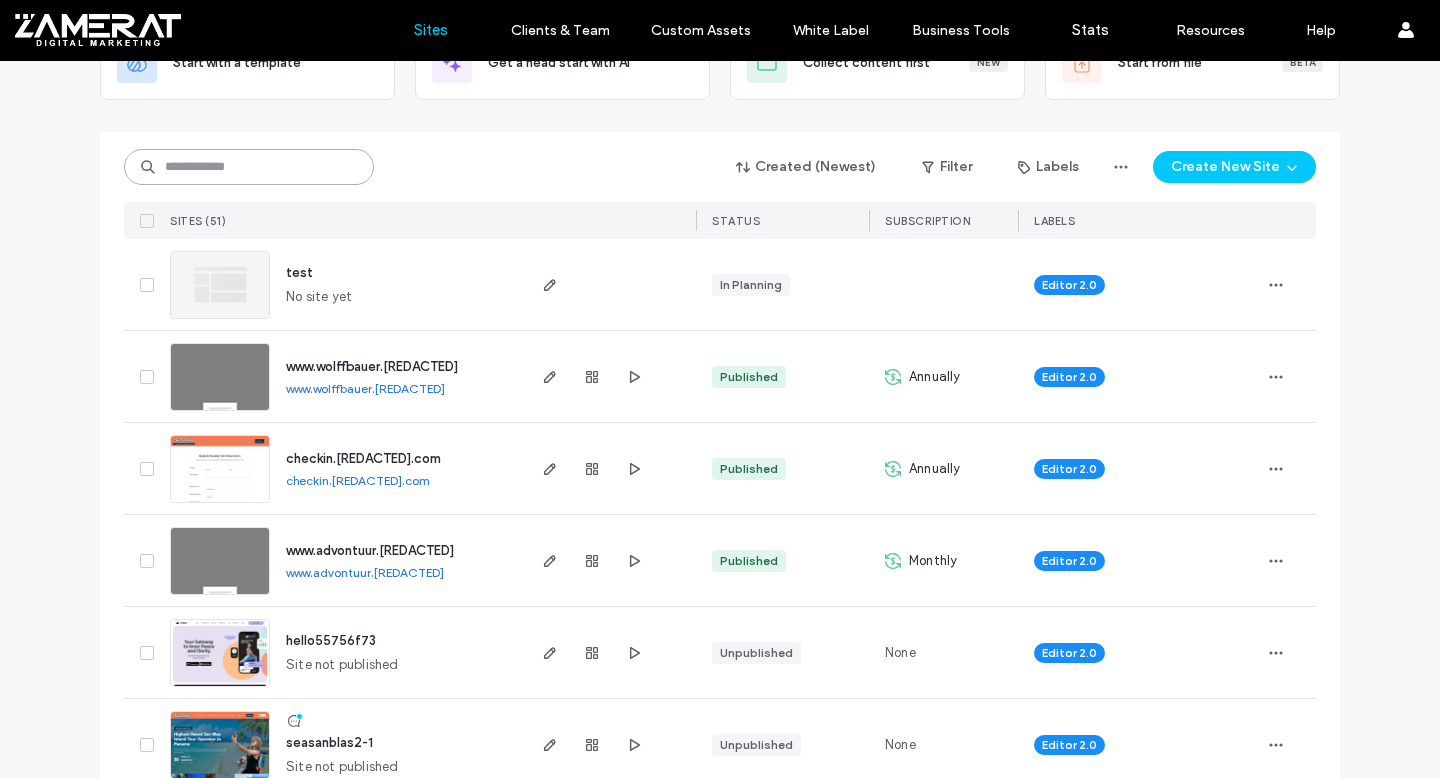 click at bounding box center (249, 167) 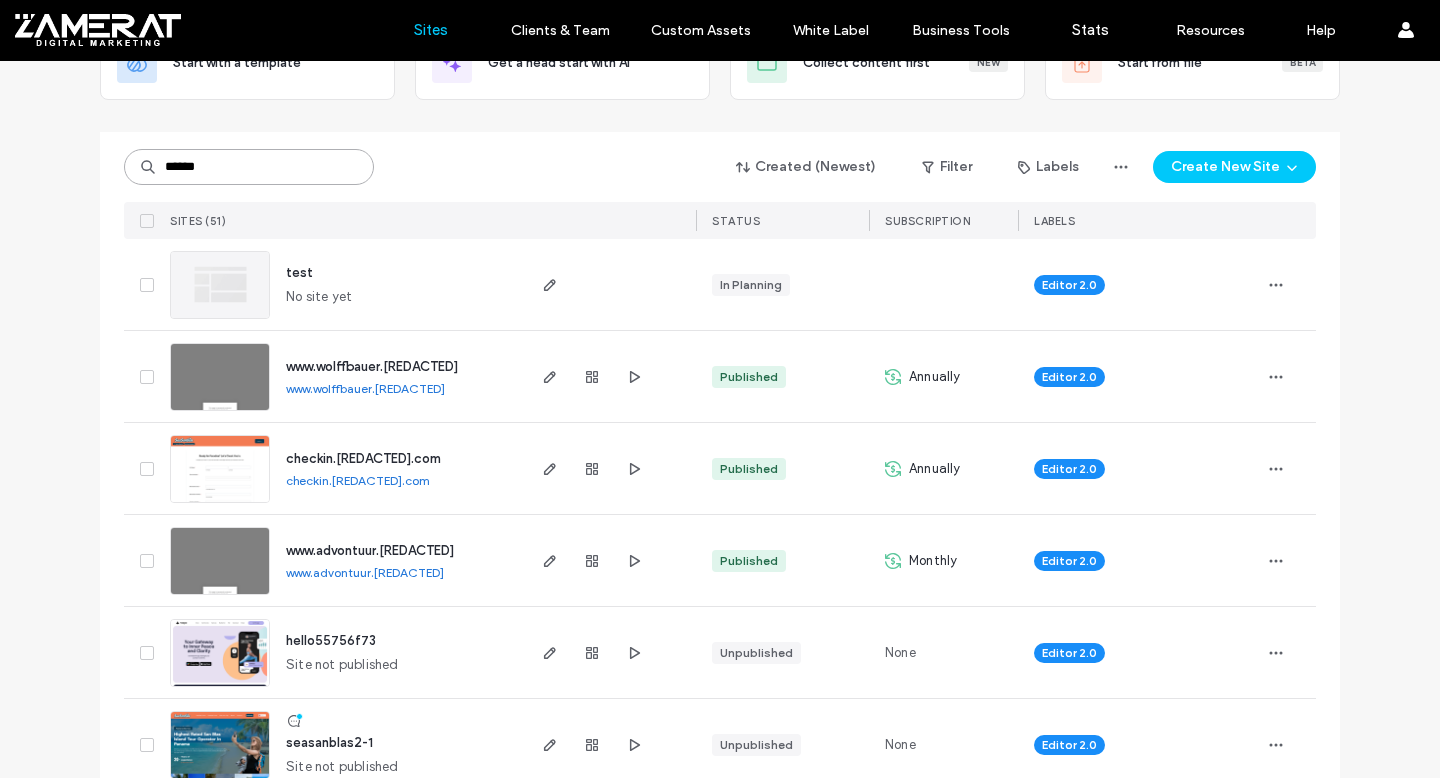 click on "******" at bounding box center (249, 167) 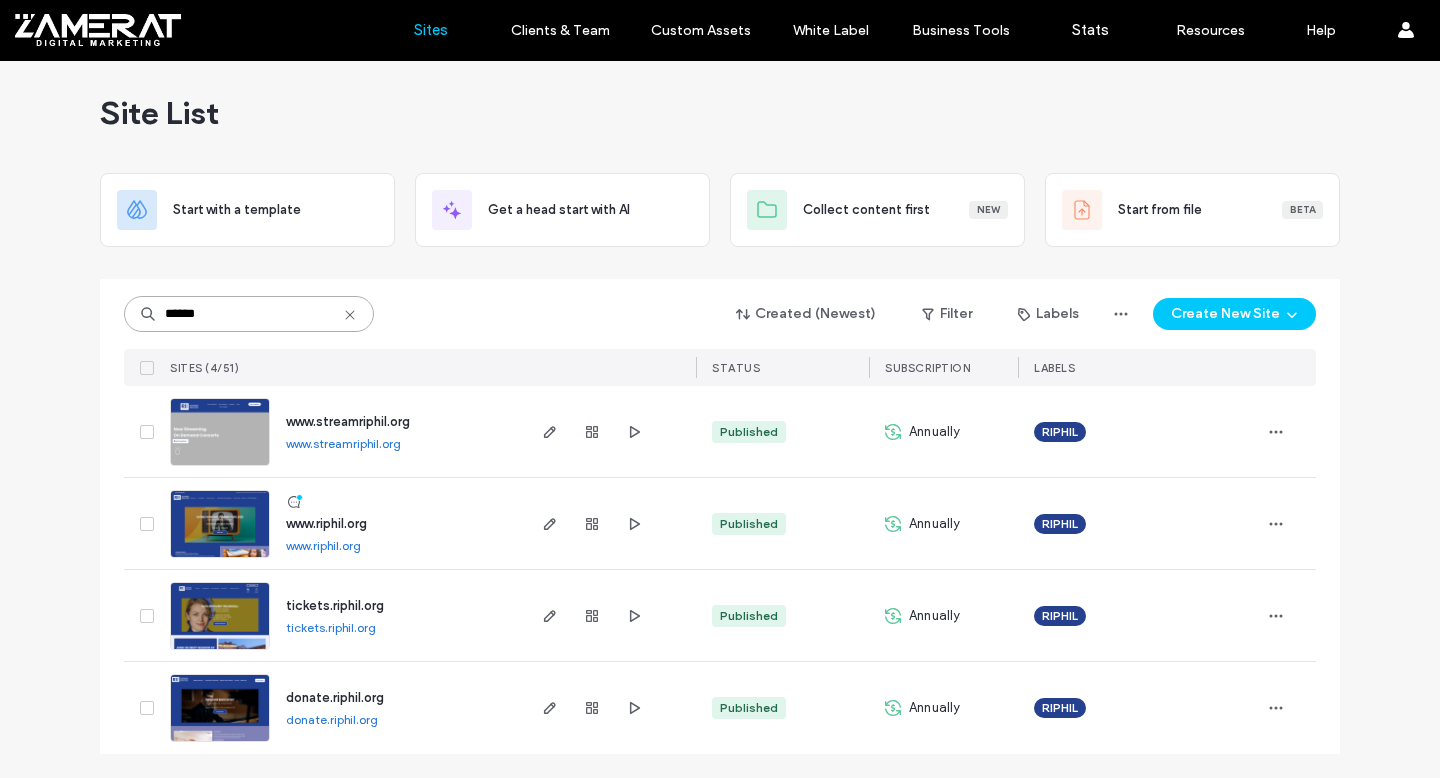 scroll, scrollTop: 8, scrollLeft: 0, axis: vertical 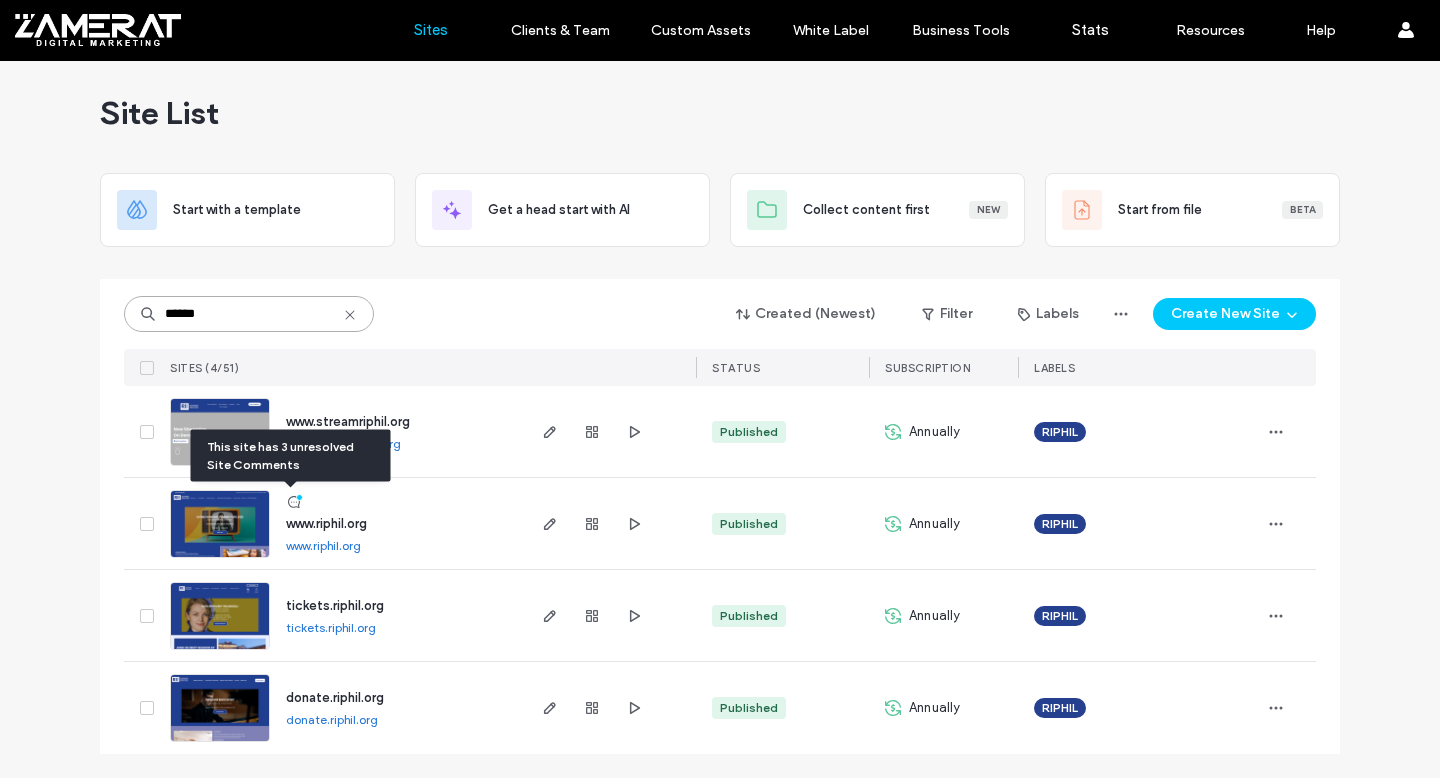 type on "******" 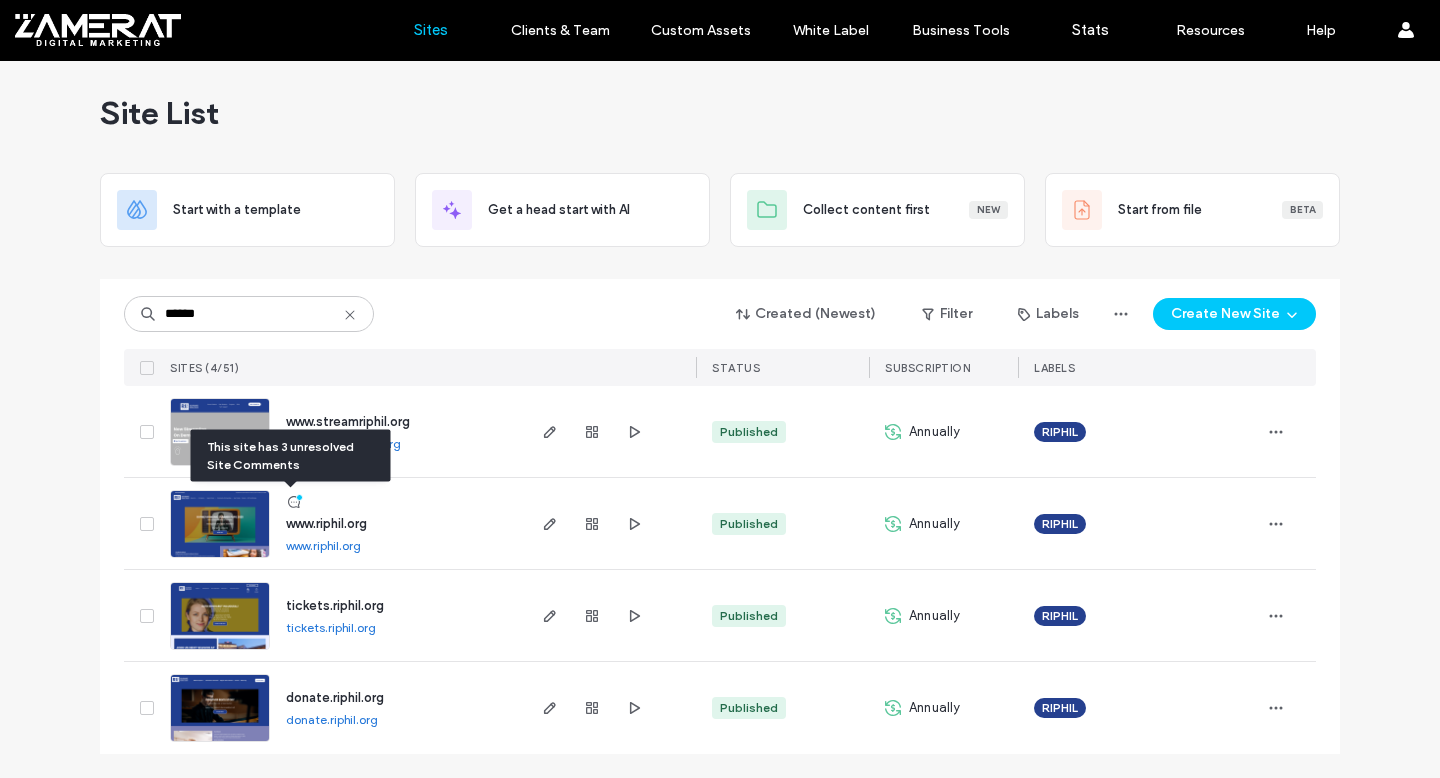 click at bounding box center (220, 559) 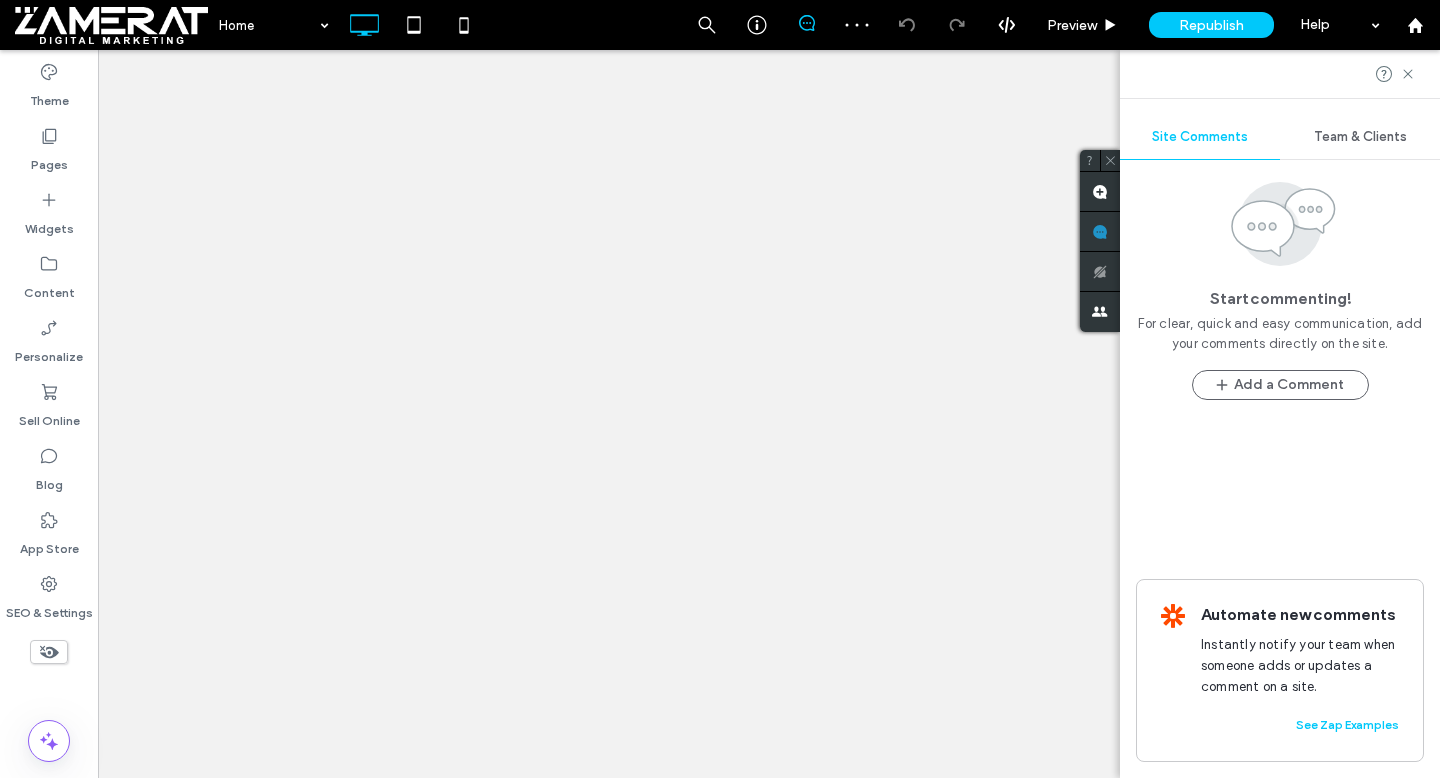 click at bounding box center (1100, 231) 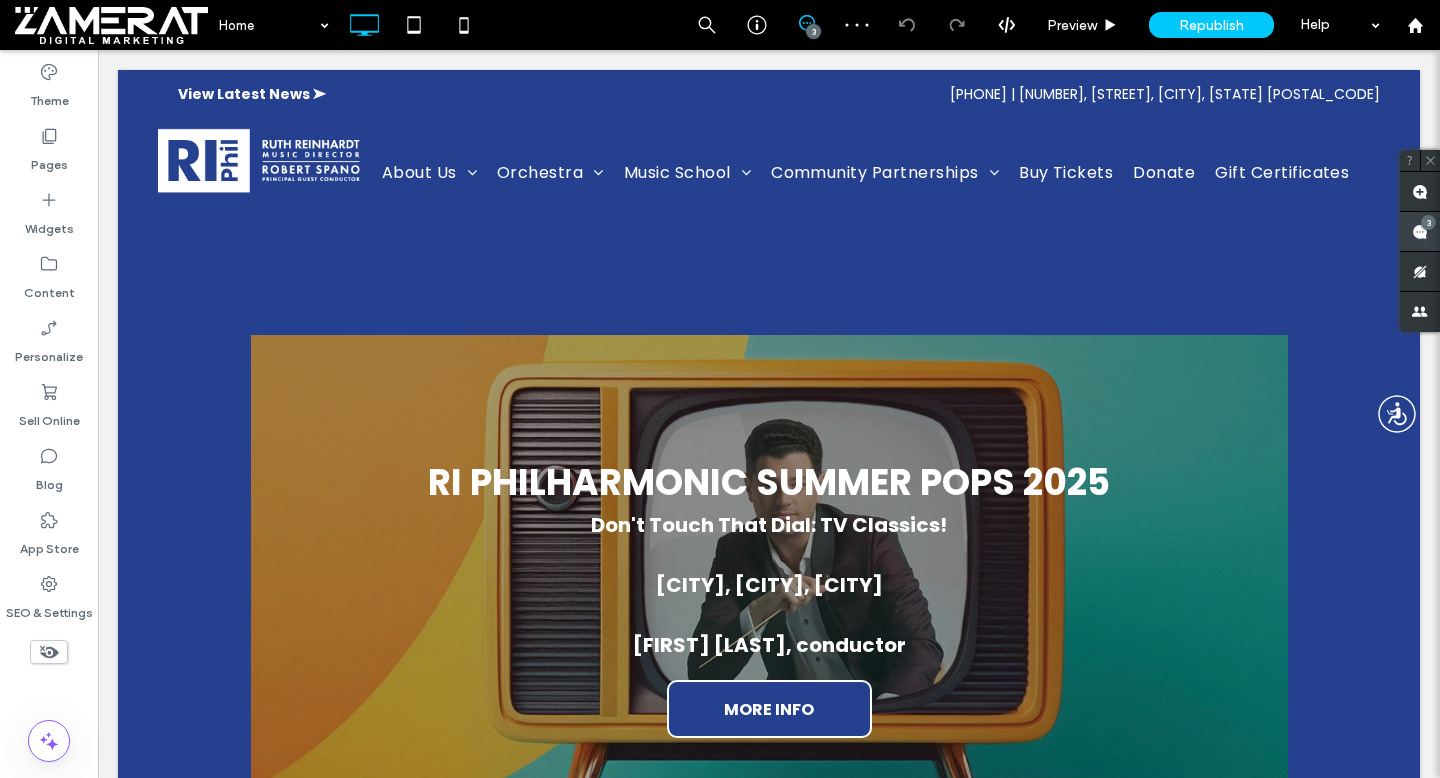 drag, startPoint x: 1412, startPoint y: 238, endPoint x: 1297, endPoint y: 189, distance: 125.004 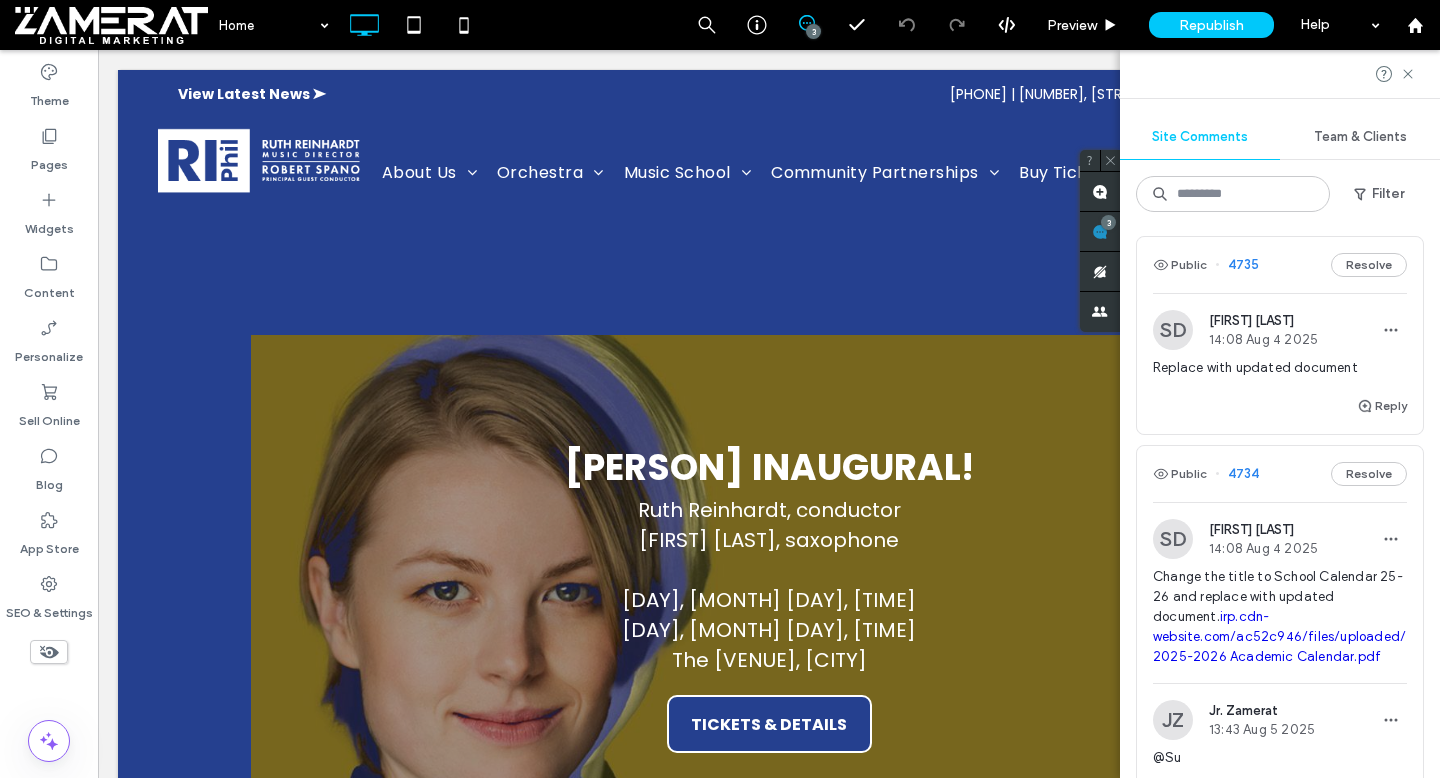 scroll, scrollTop: 0, scrollLeft: 0, axis: both 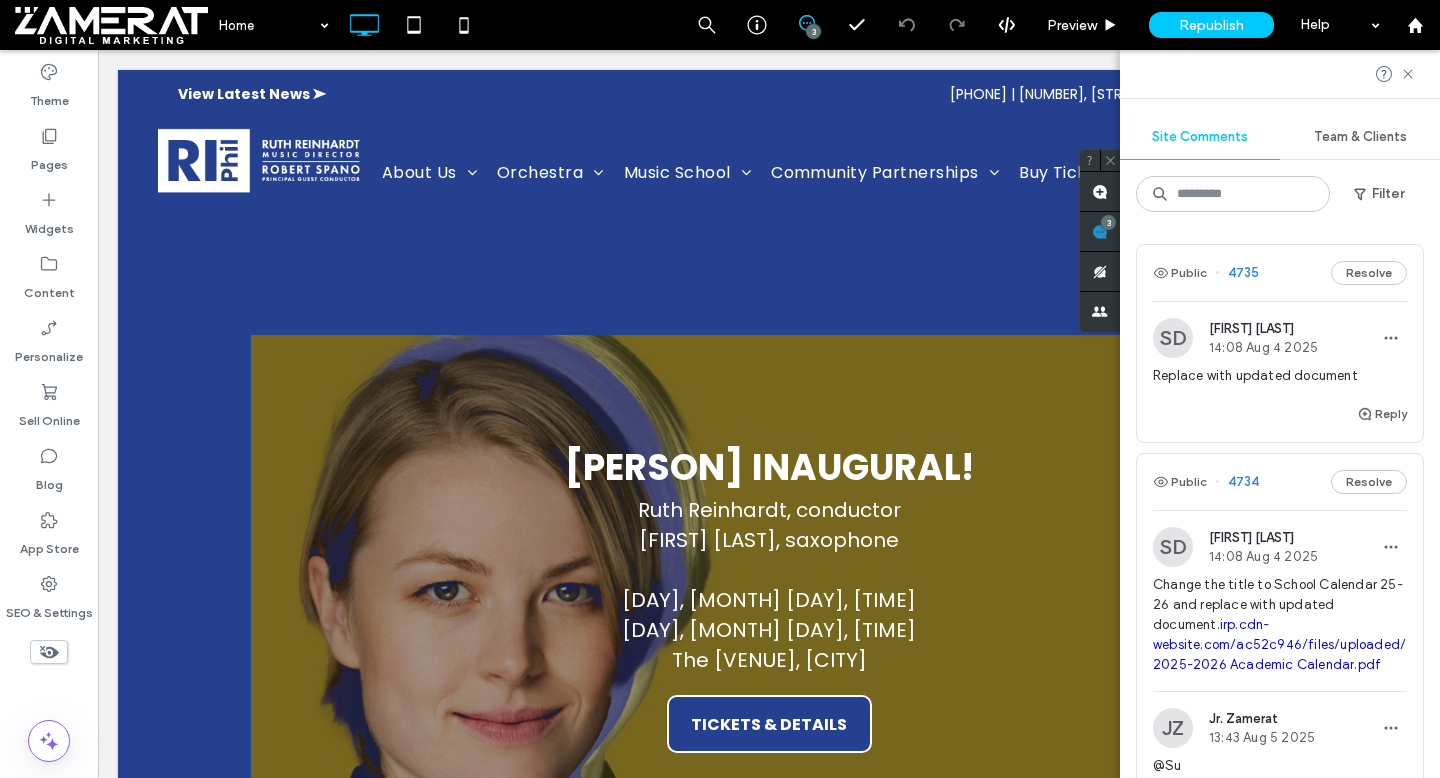 click on "Reply" at bounding box center (1280, 422) 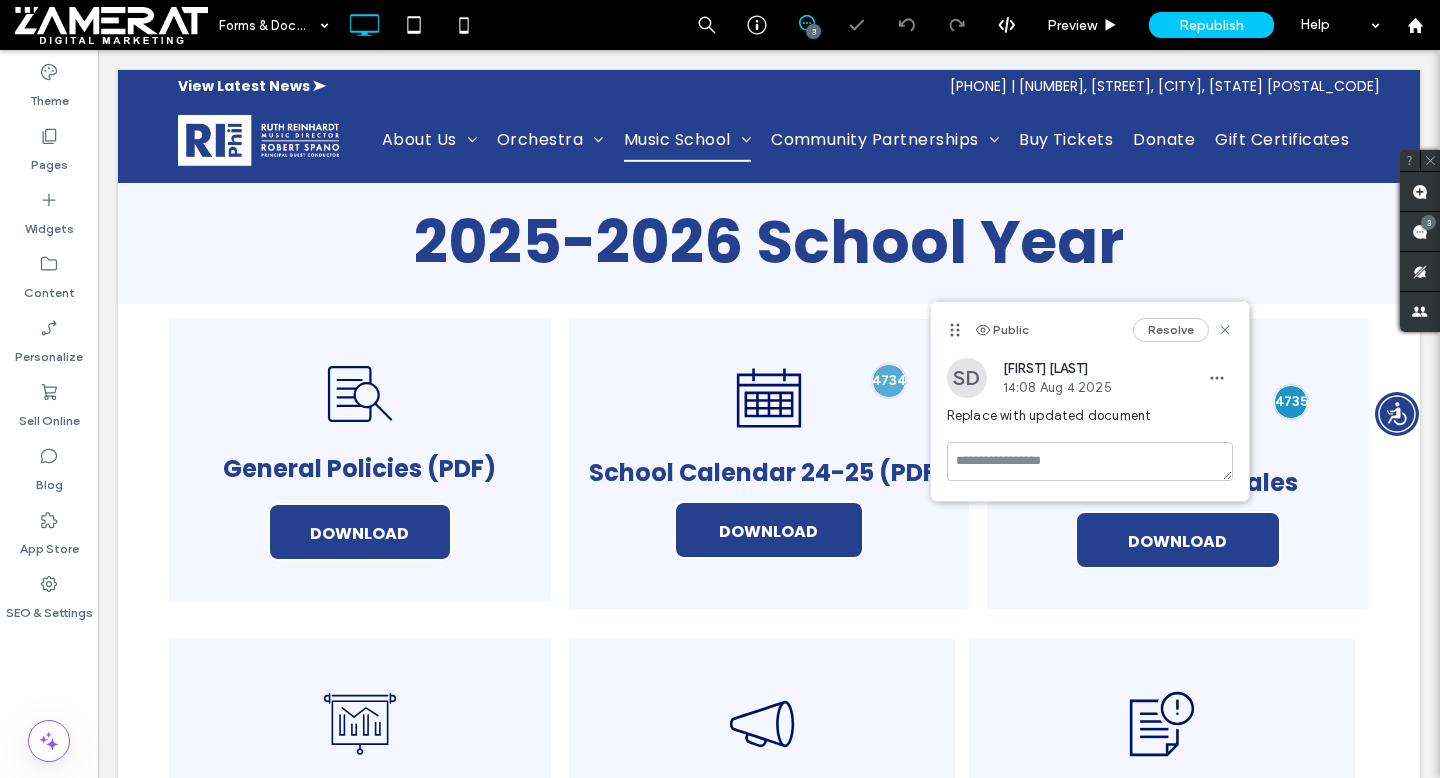 scroll, scrollTop: 1051, scrollLeft: 0, axis: vertical 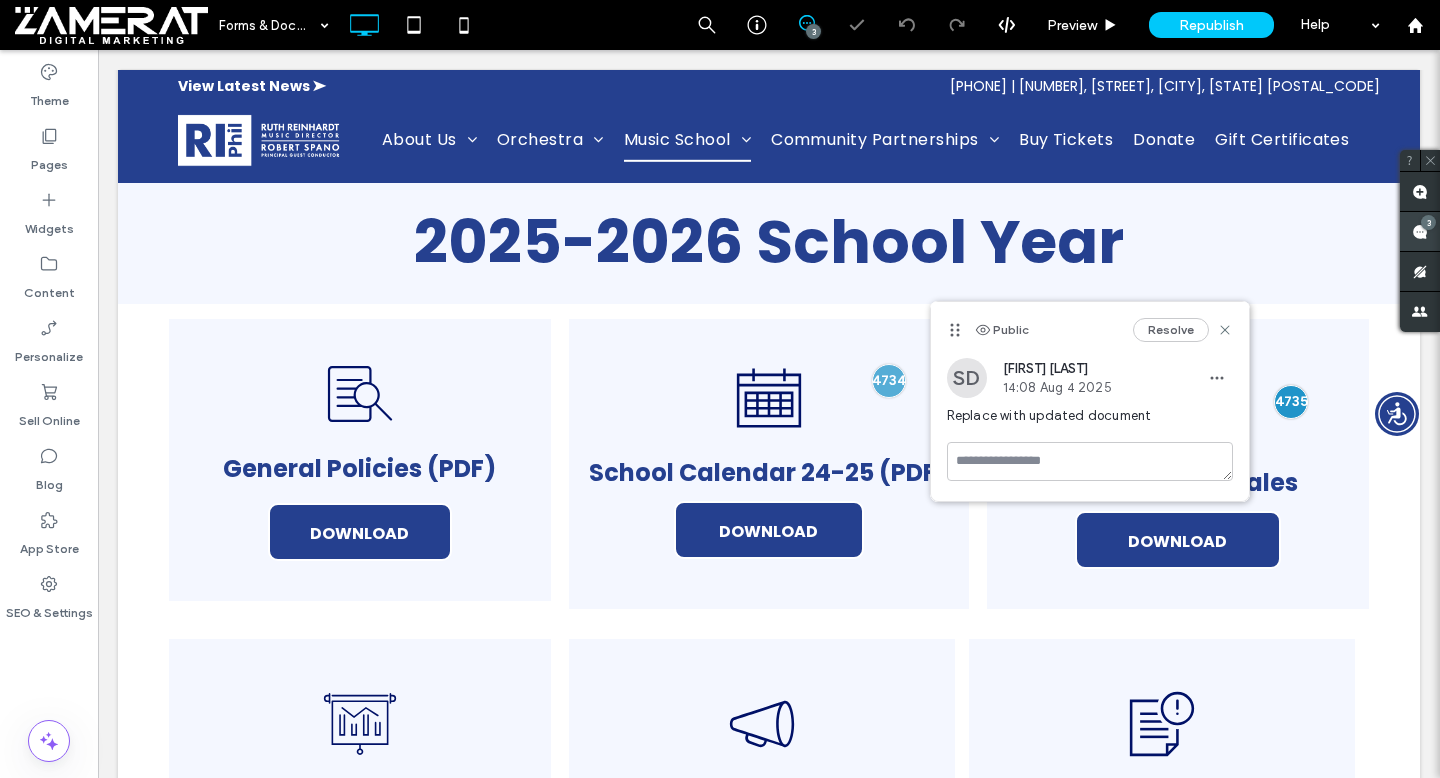 click on "3" at bounding box center [1420, 232] 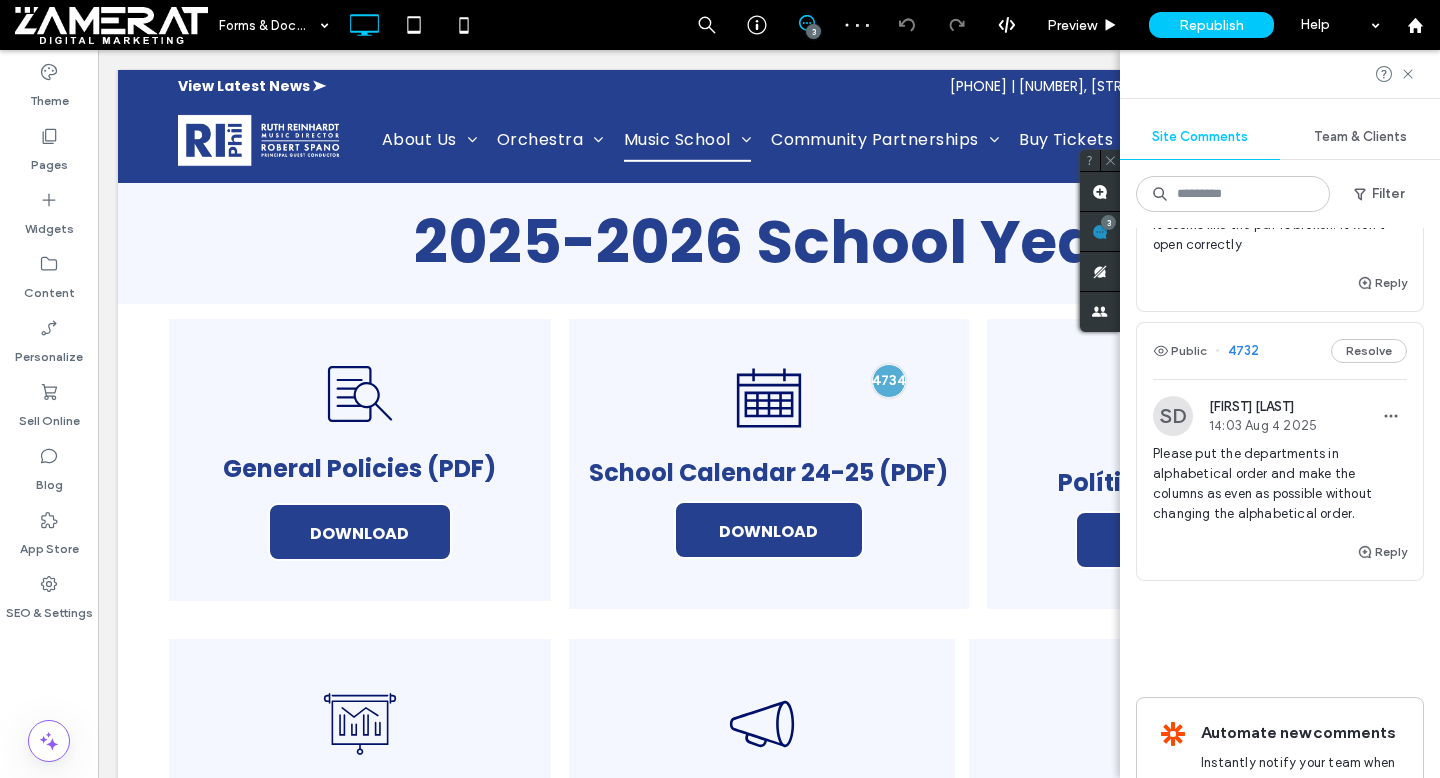 scroll, scrollTop: 663, scrollLeft: 0, axis: vertical 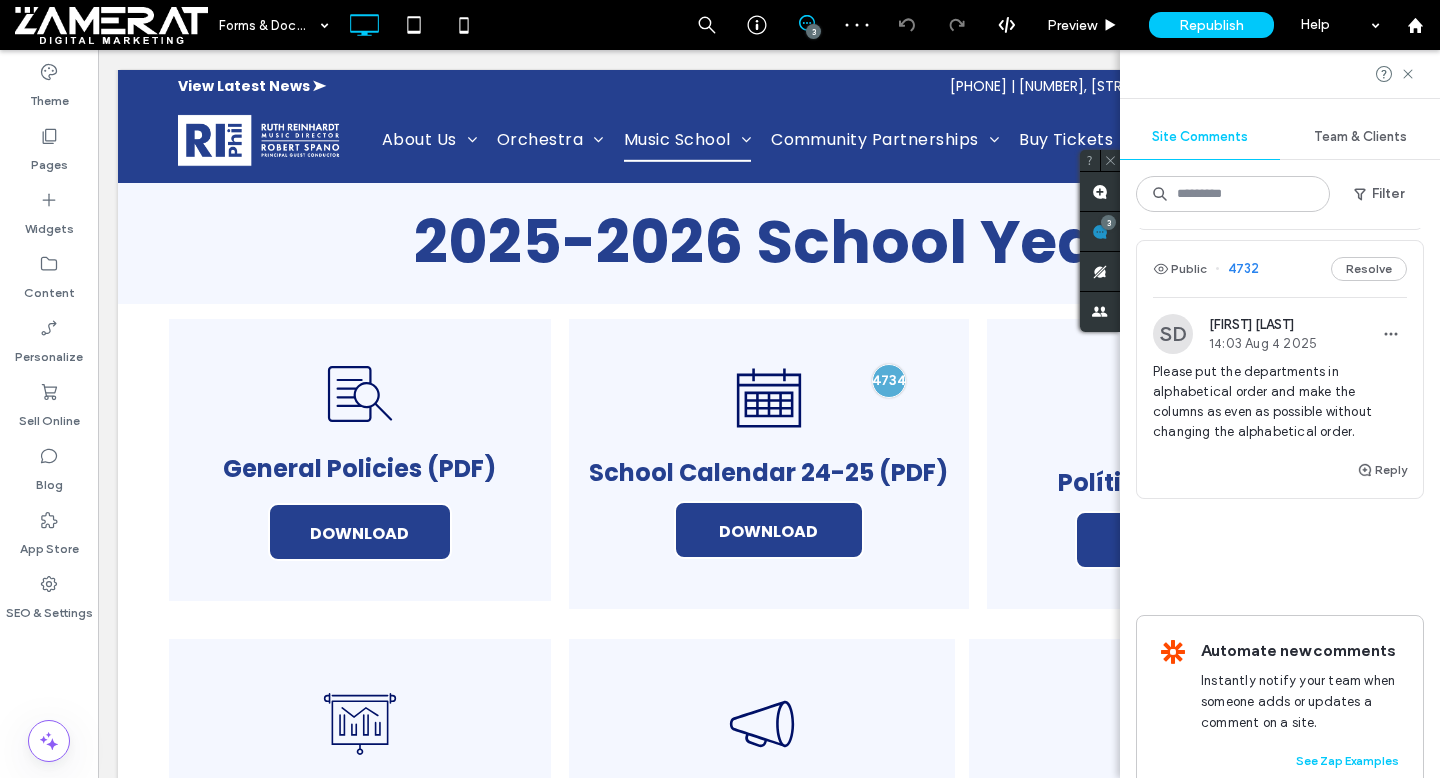 click on "Reply" at bounding box center [1280, 478] 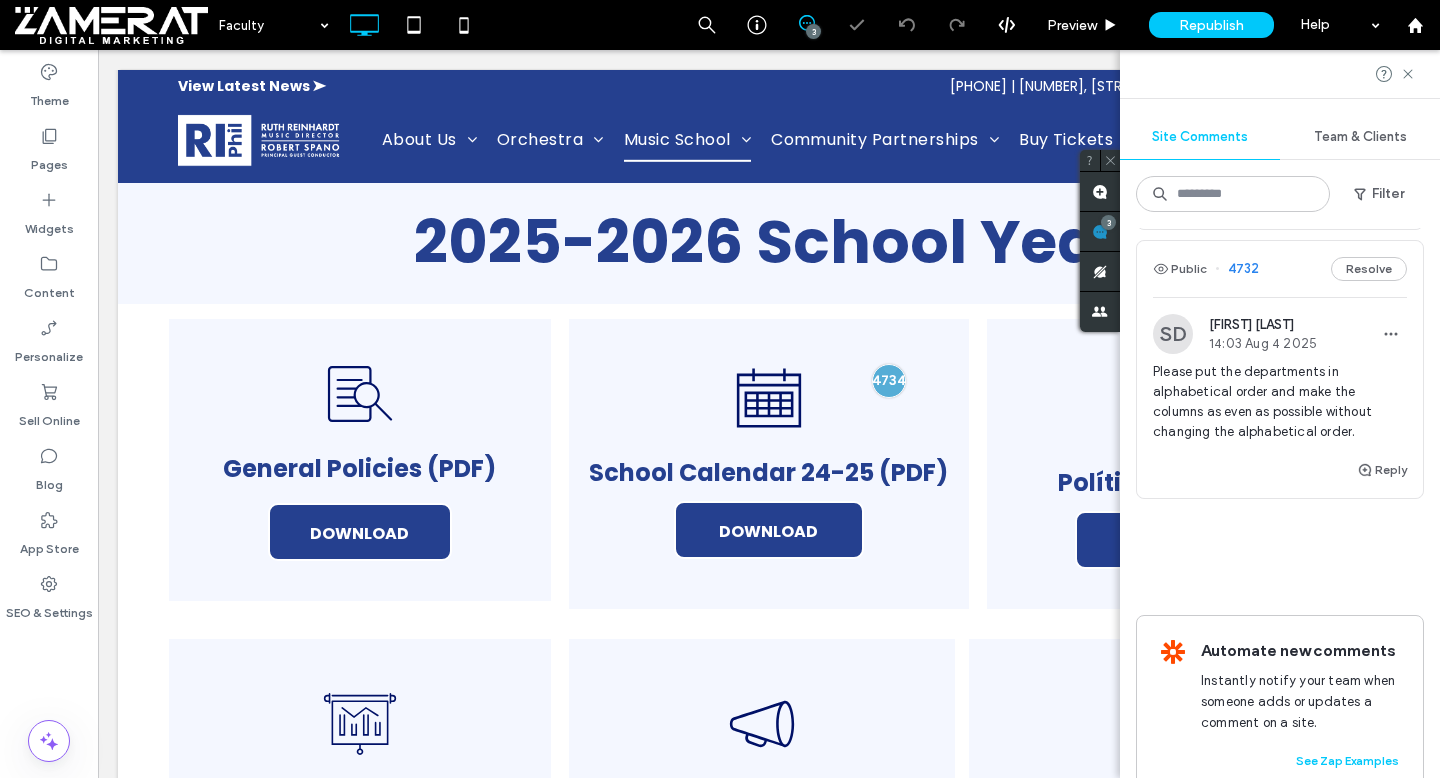 scroll, scrollTop: 0, scrollLeft: 0, axis: both 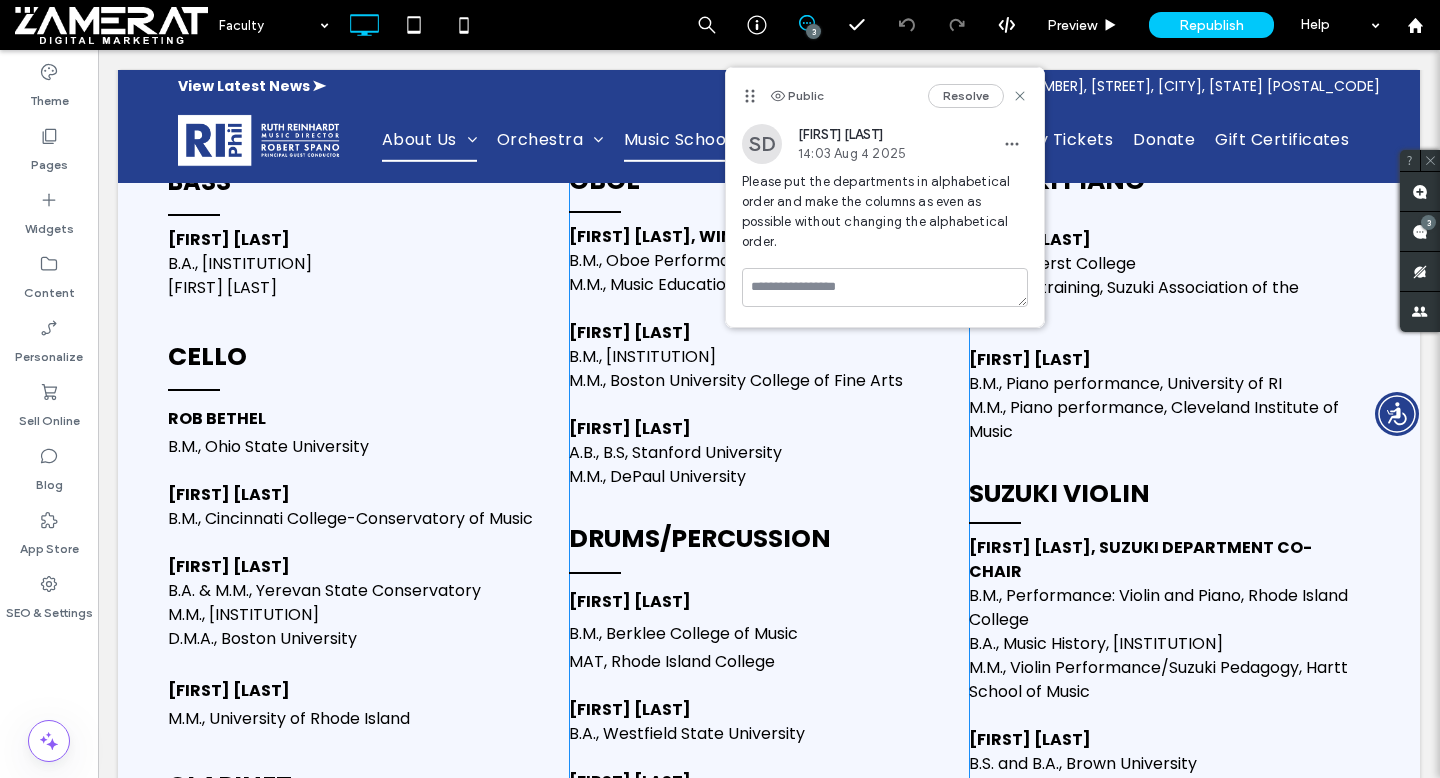 click on "BASS
ELIOT PORTER  B.A., Boston University
M.A., Brown Unversity
CELLO
ROB BETHEL B.M., Ohio State University DAN HARP  B.M., Cincinnati College-Conservatory of Music NARA SHAHBAZYAN  B.A. & M.M., Yerevan State Conservatory  M.M., Miami University  D.M.A., Boston University Natasha Rosario M.M., University of Rhode Island
CLARINET
VINCE DOMINGUEZ B.M., Arizona State University M.M., University of Kentucky D.M.A., Arizona State University VINCENT MATTERA   B.M., Music Education, University of Rhode Island  M.M., University of Rhode Island
Electric Bass
GEORGE LEONARD  B.M., Berklee College of Music (Performance) JACK MCNAMARA B.M., University of Rhode Island,
M.A., Boston Conservatory of Music ELIOT PORTER  B.A., Boston University
M.A., Brown University
Electric Guitar
Alice Izyumoff B.M., Berklee College of Music GEORGE LEONARD  B.M.,
Berklee College of Music (Performance) JACK MCNAMARA
FLUTE" at bounding box center (368, 2822) 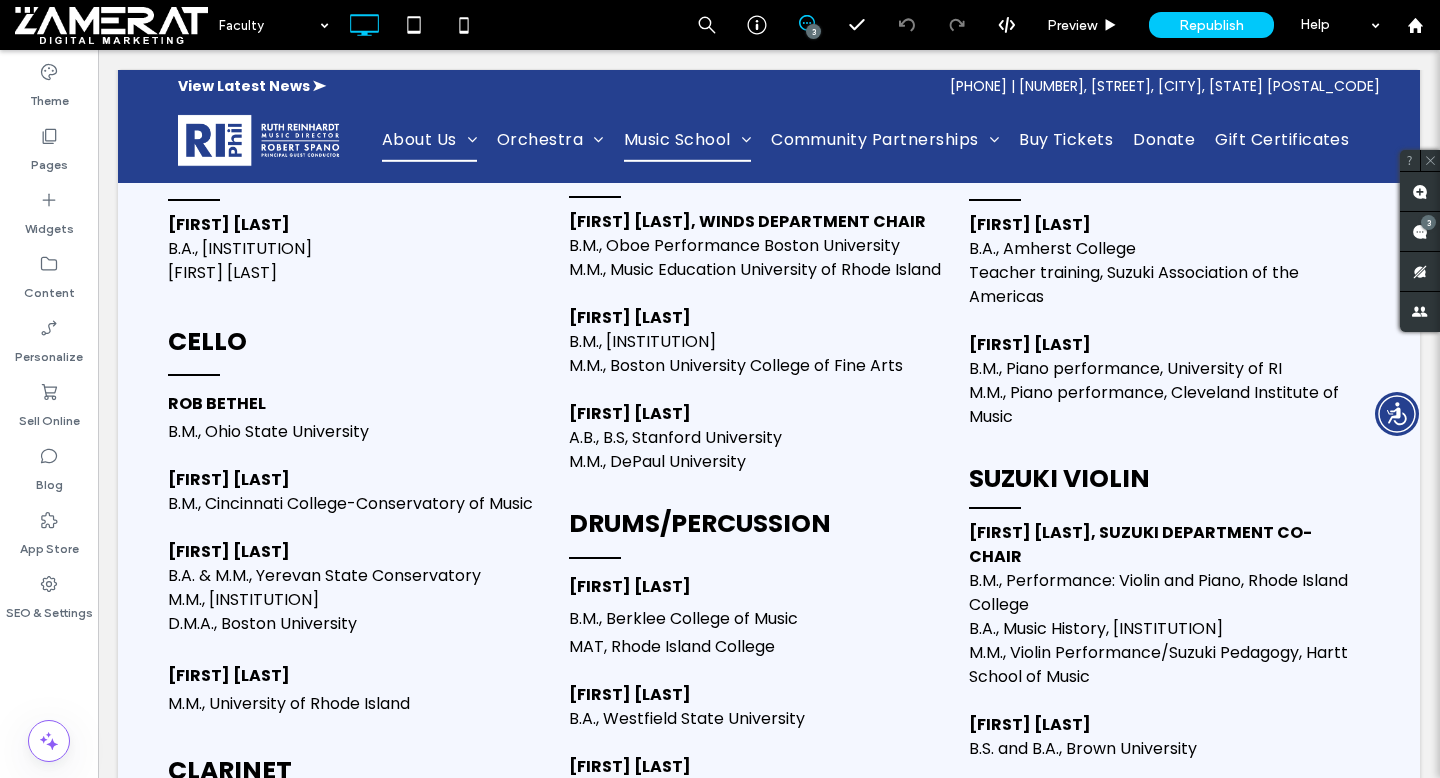 scroll, scrollTop: 313, scrollLeft: 0, axis: vertical 